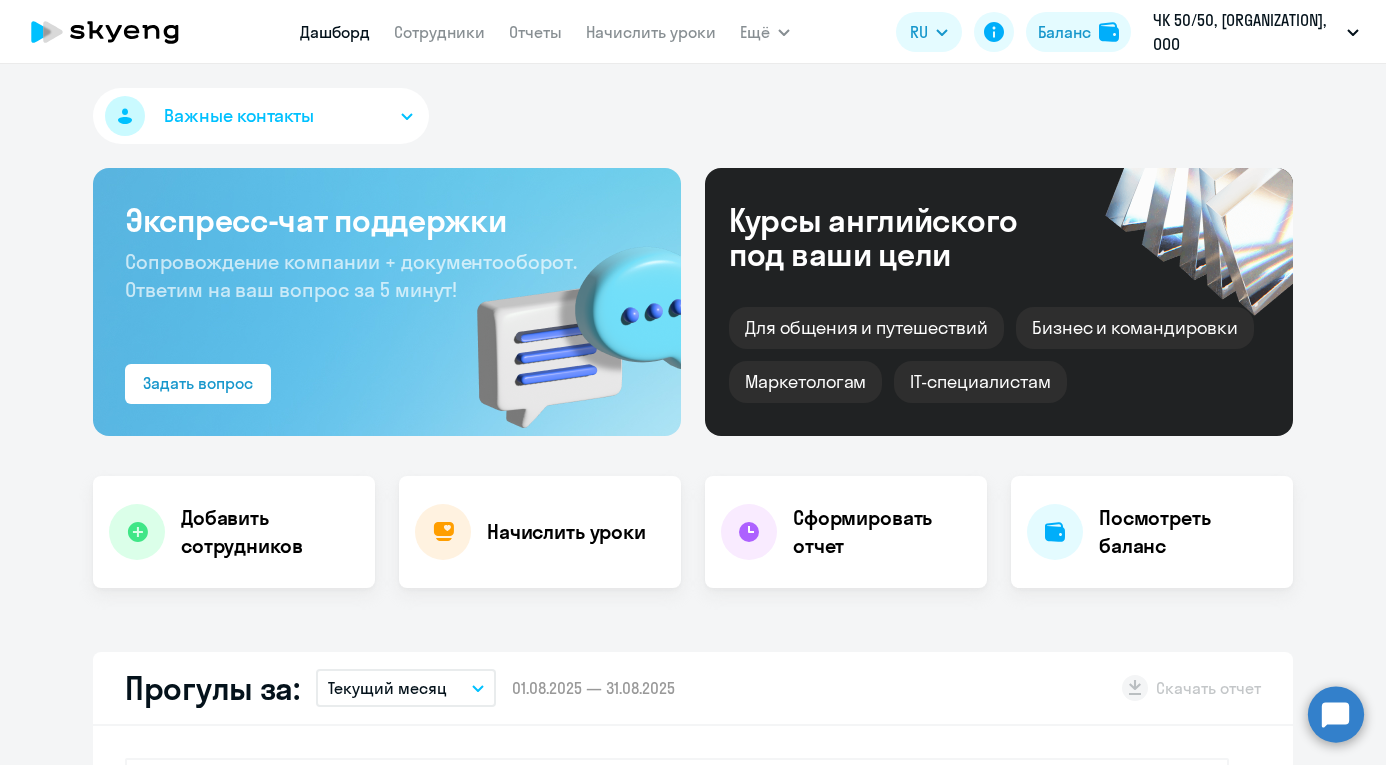 select on "30" 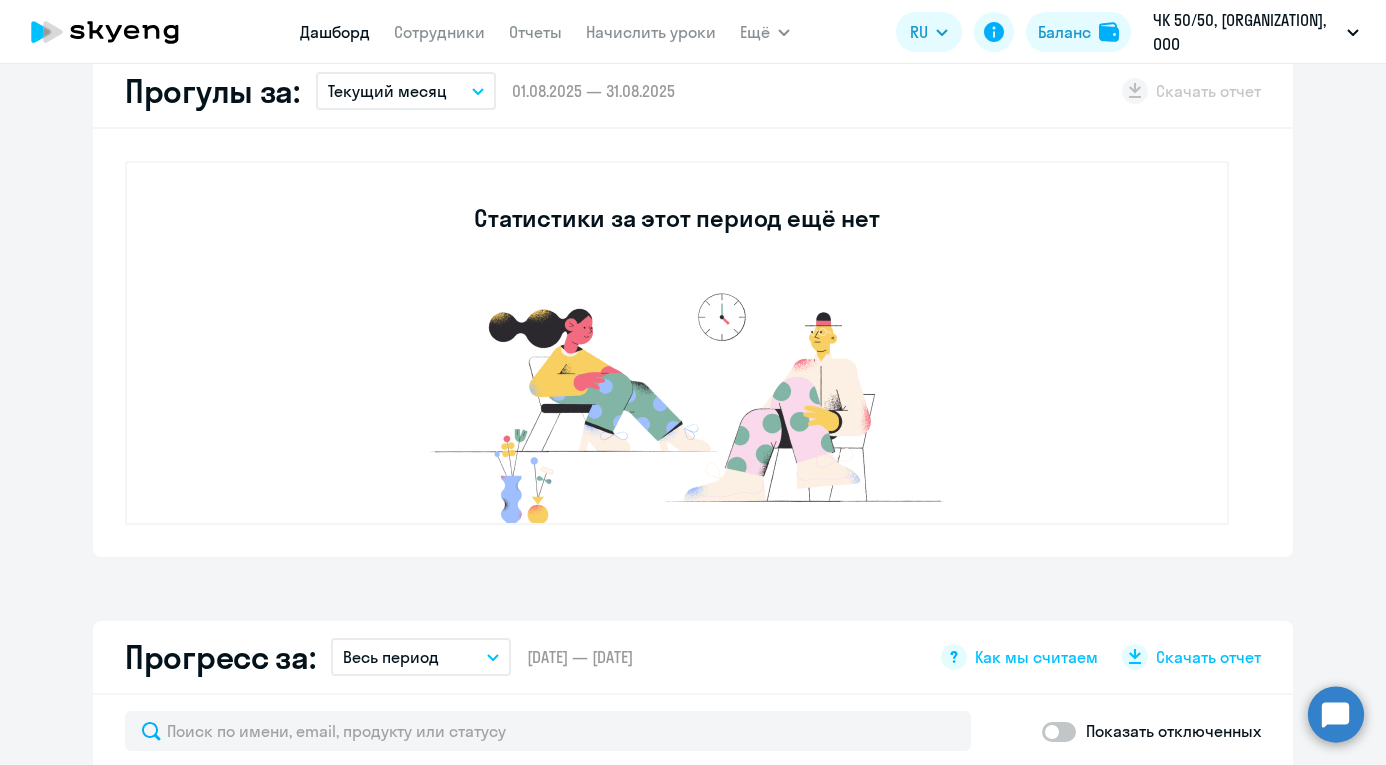 scroll, scrollTop: 562, scrollLeft: 0, axis: vertical 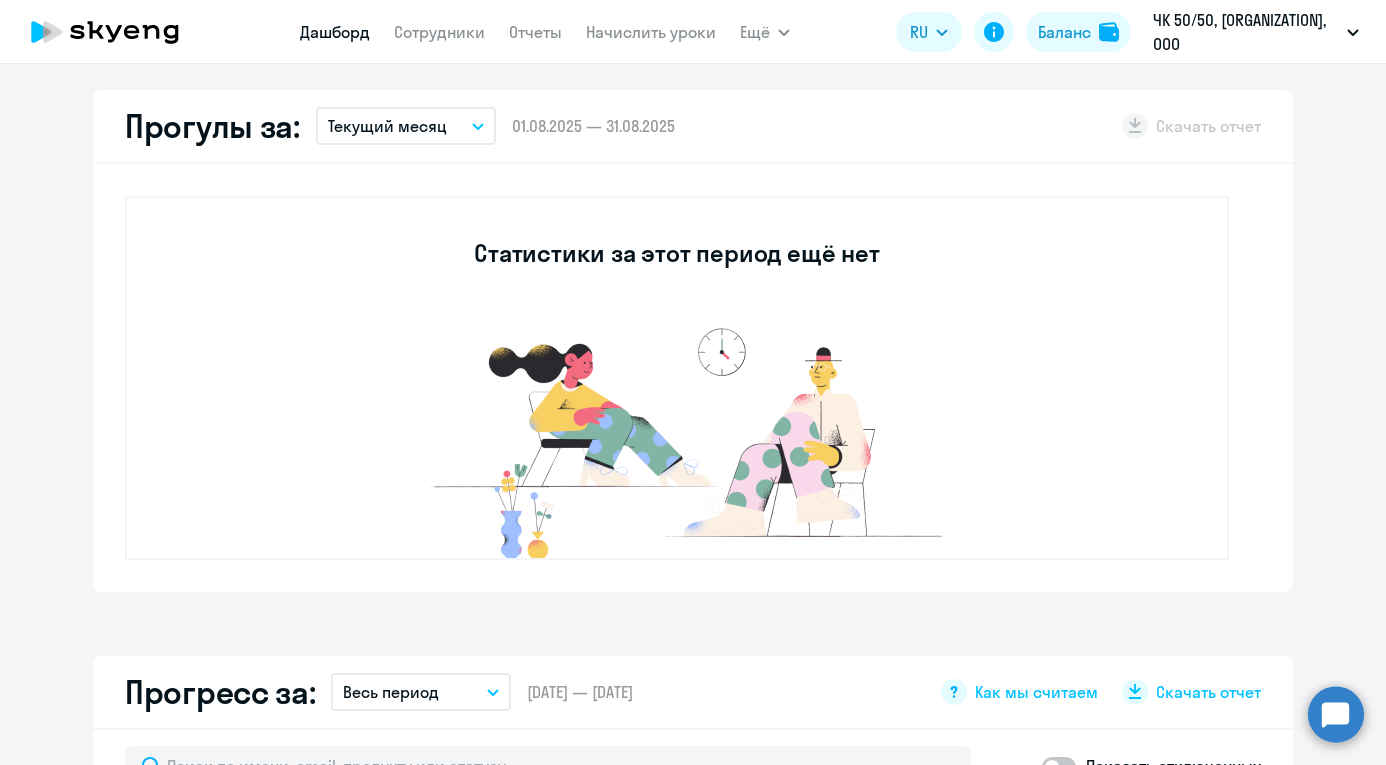 click on "Текущий месяц" at bounding box center [406, 126] 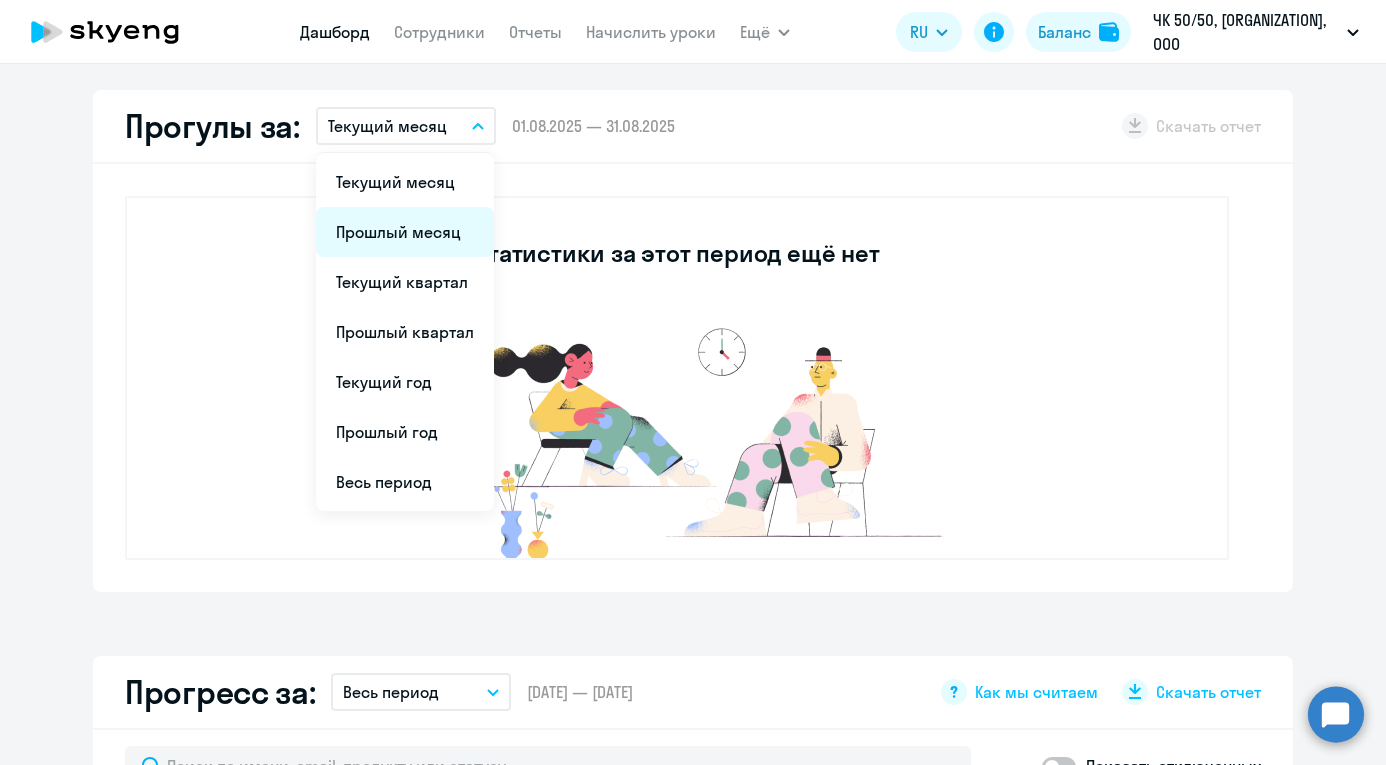 click on "Прошлый месяц" at bounding box center [405, 232] 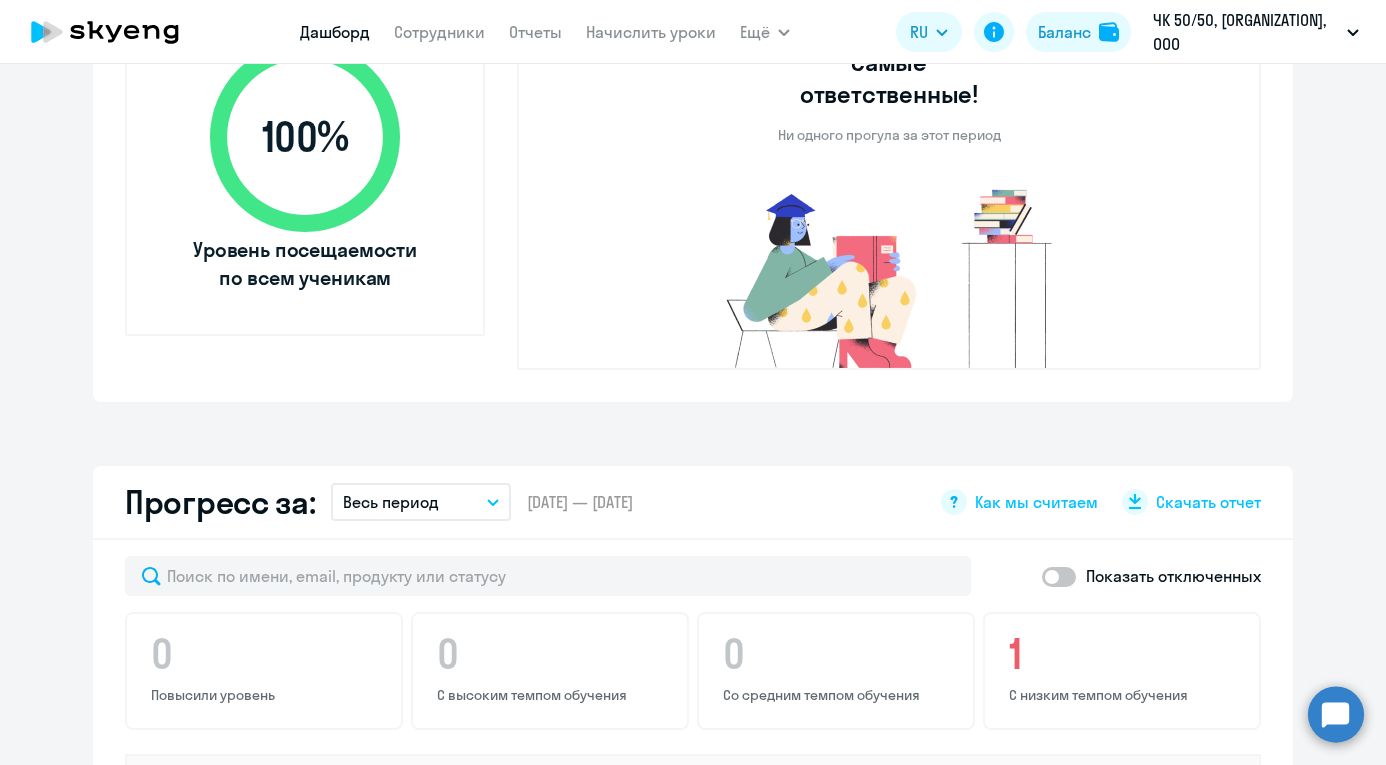 scroll, scrollTop: 991, scrollLeft: 0, axis: vertical 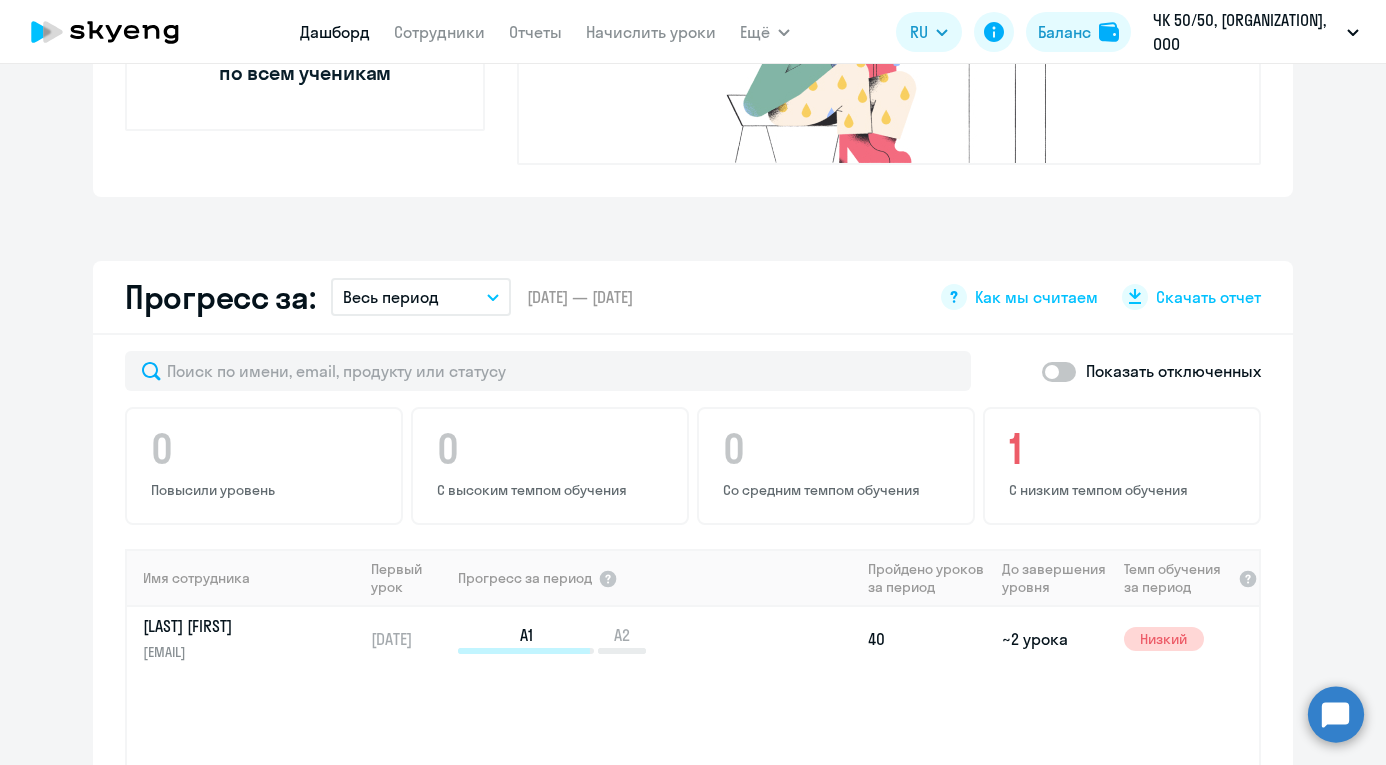 click on "Весь период" at bounding box center (391, 297) 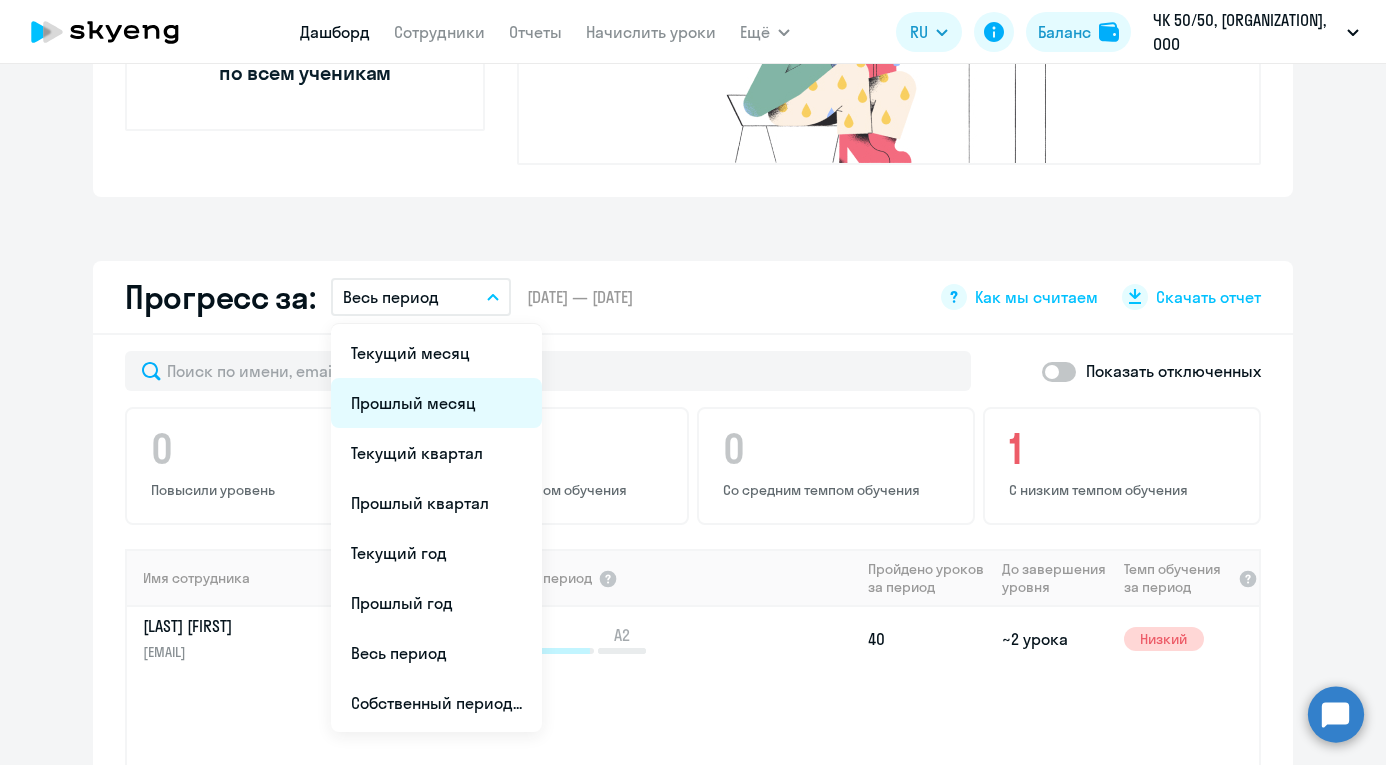 click on "Прошлый месяц" at bounding box center (436, 403) 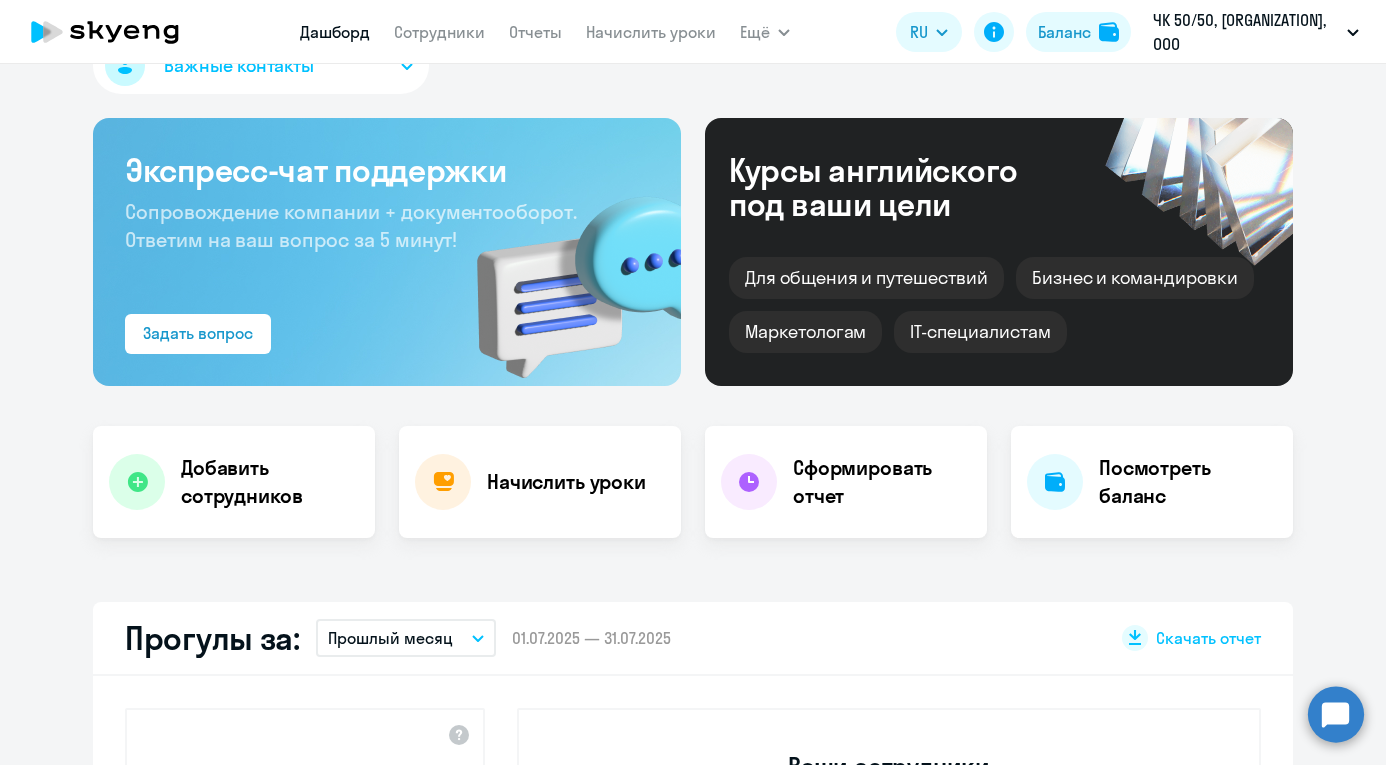 scroll, scrollTop: 0, scrollLeft: 0, axis: both 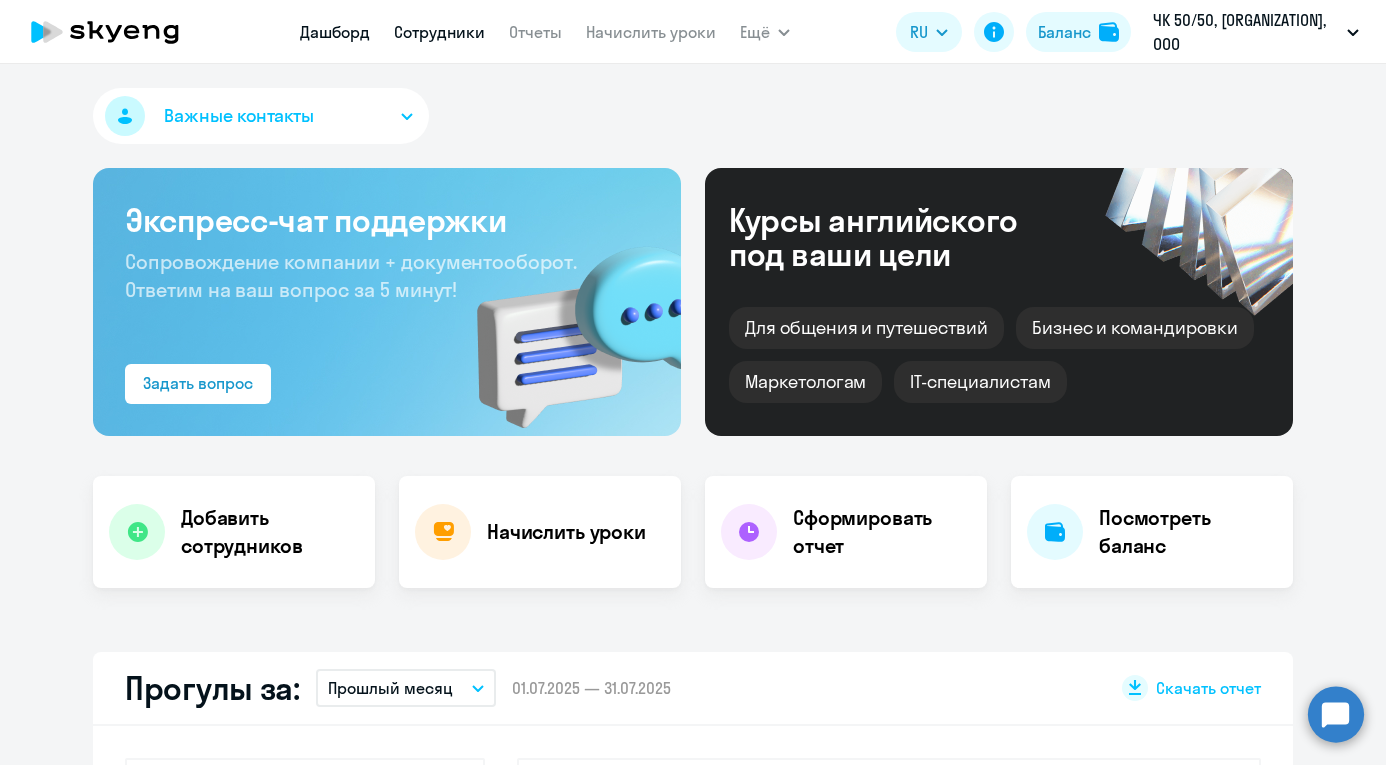 click on "Сотрудники" at bounding box center (439, 32) 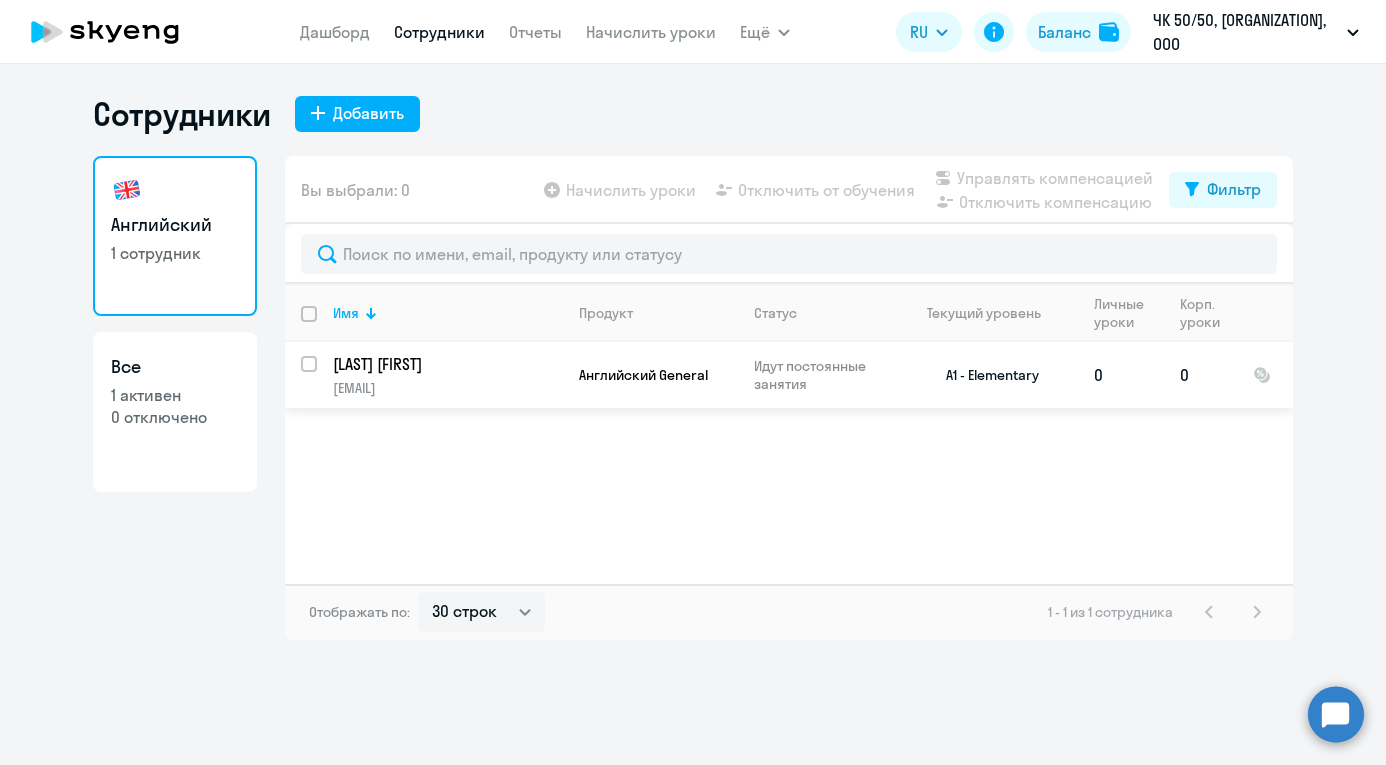 click on "A1 - Elementary" 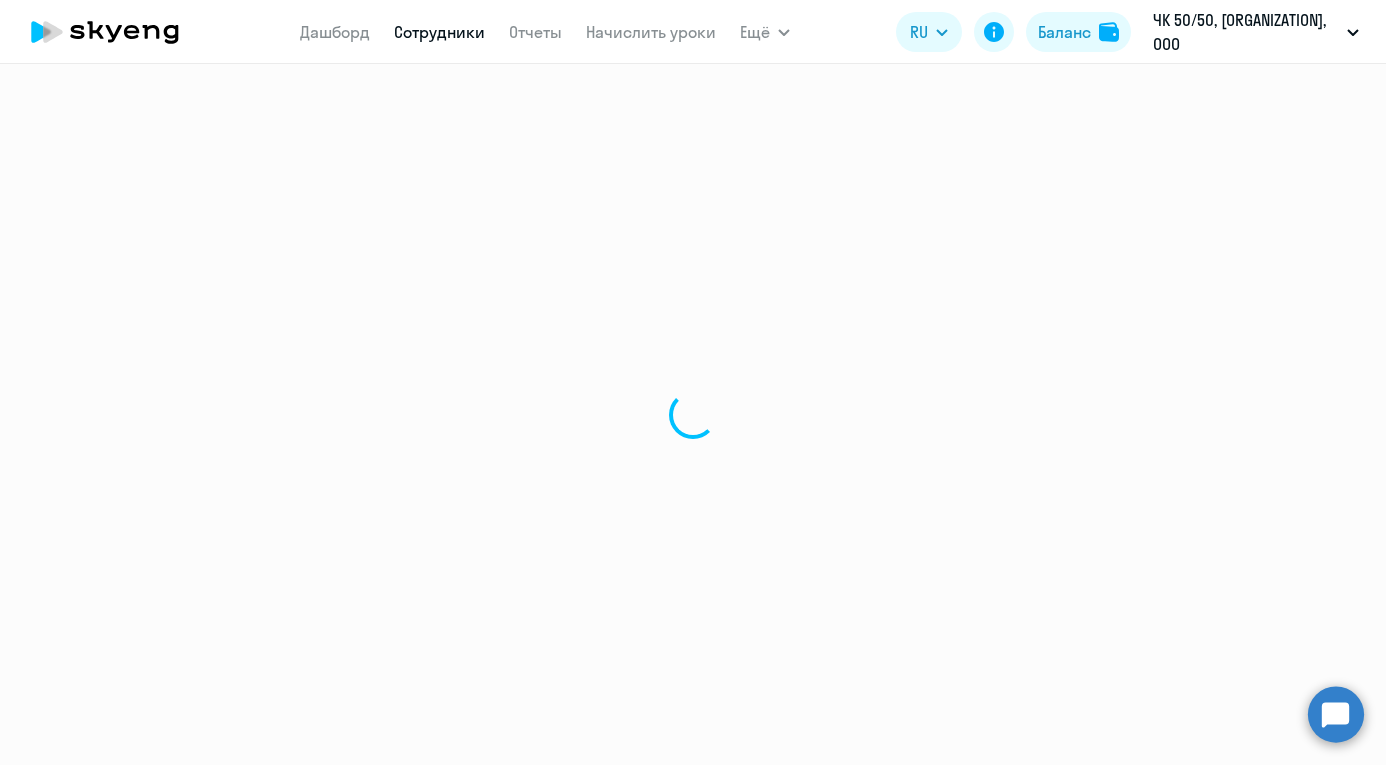 select on "english" 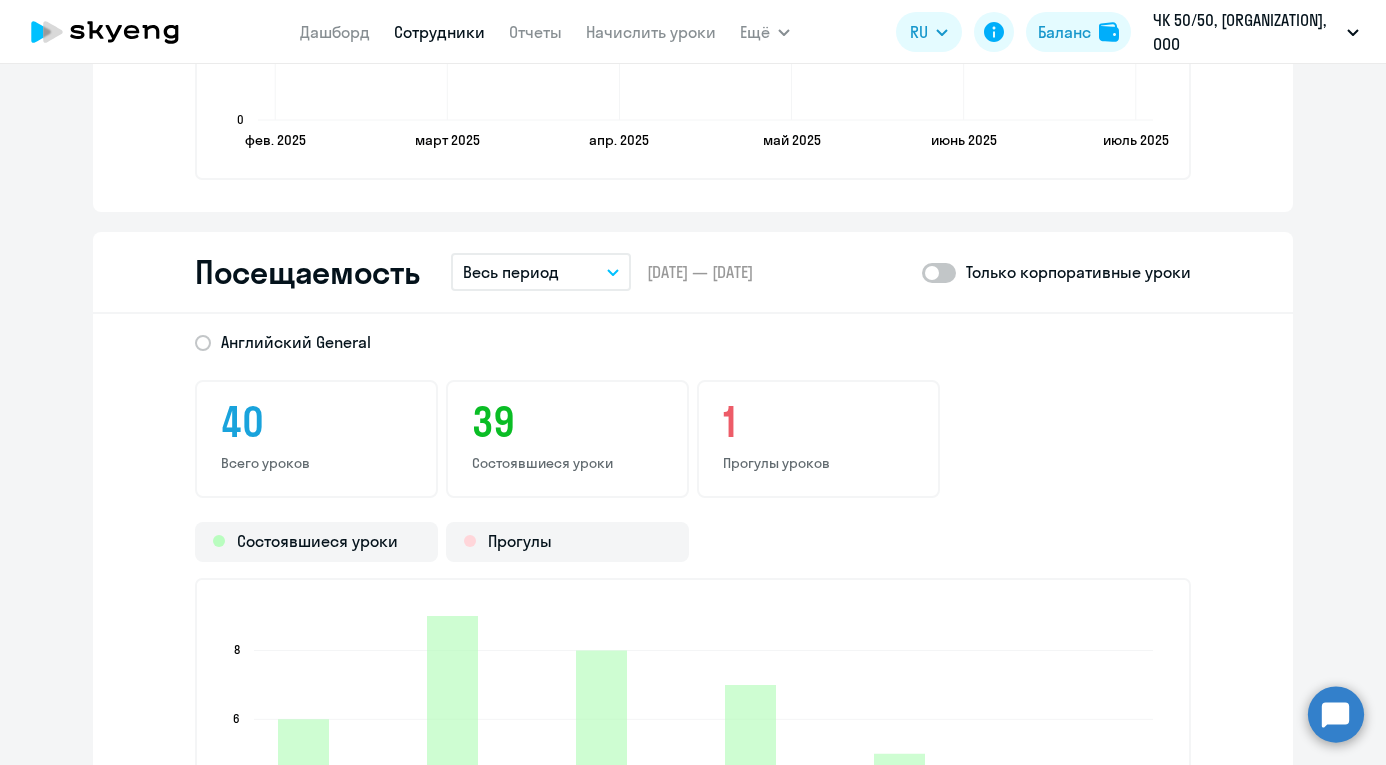 scroll, scrollTop: 2390, scrollLeft: 0, axis: vertical 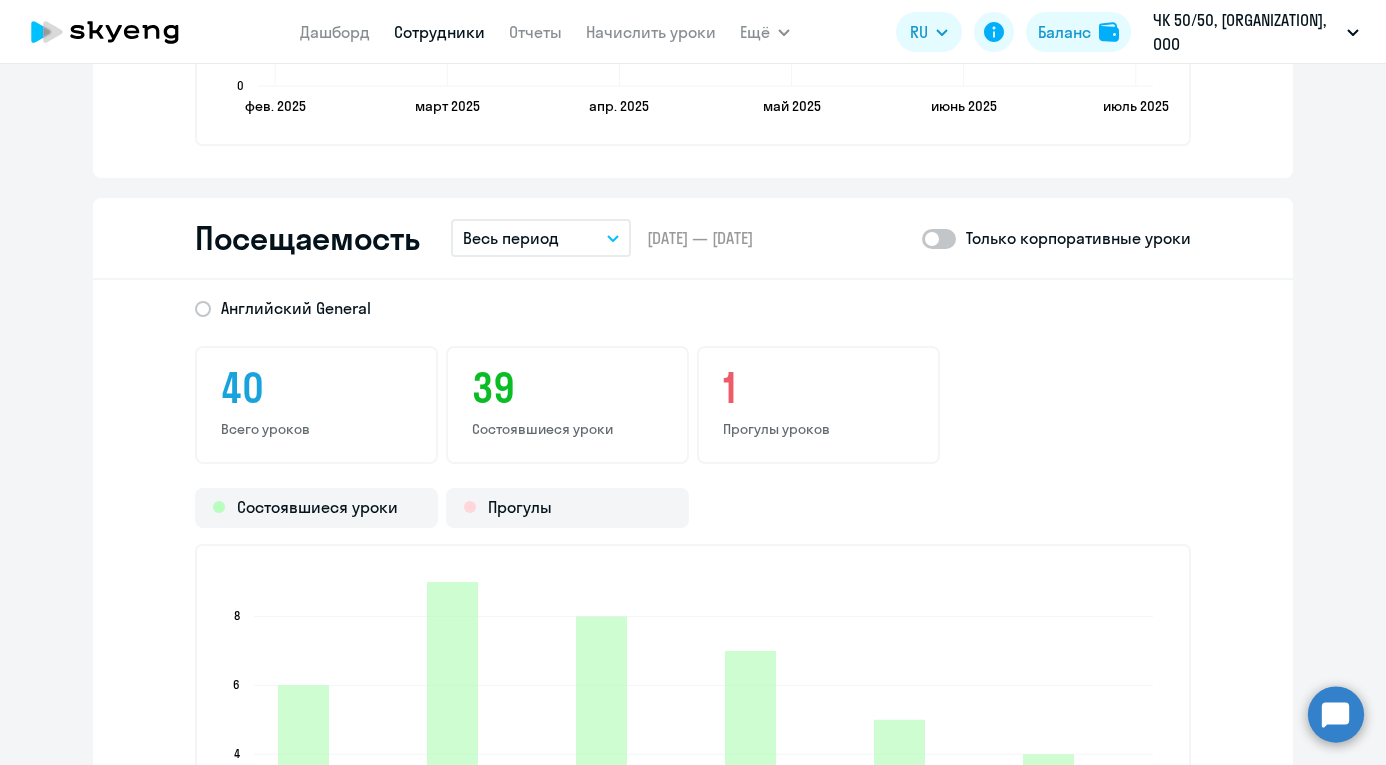click on "Весь период" at bounding box center (541, 238) 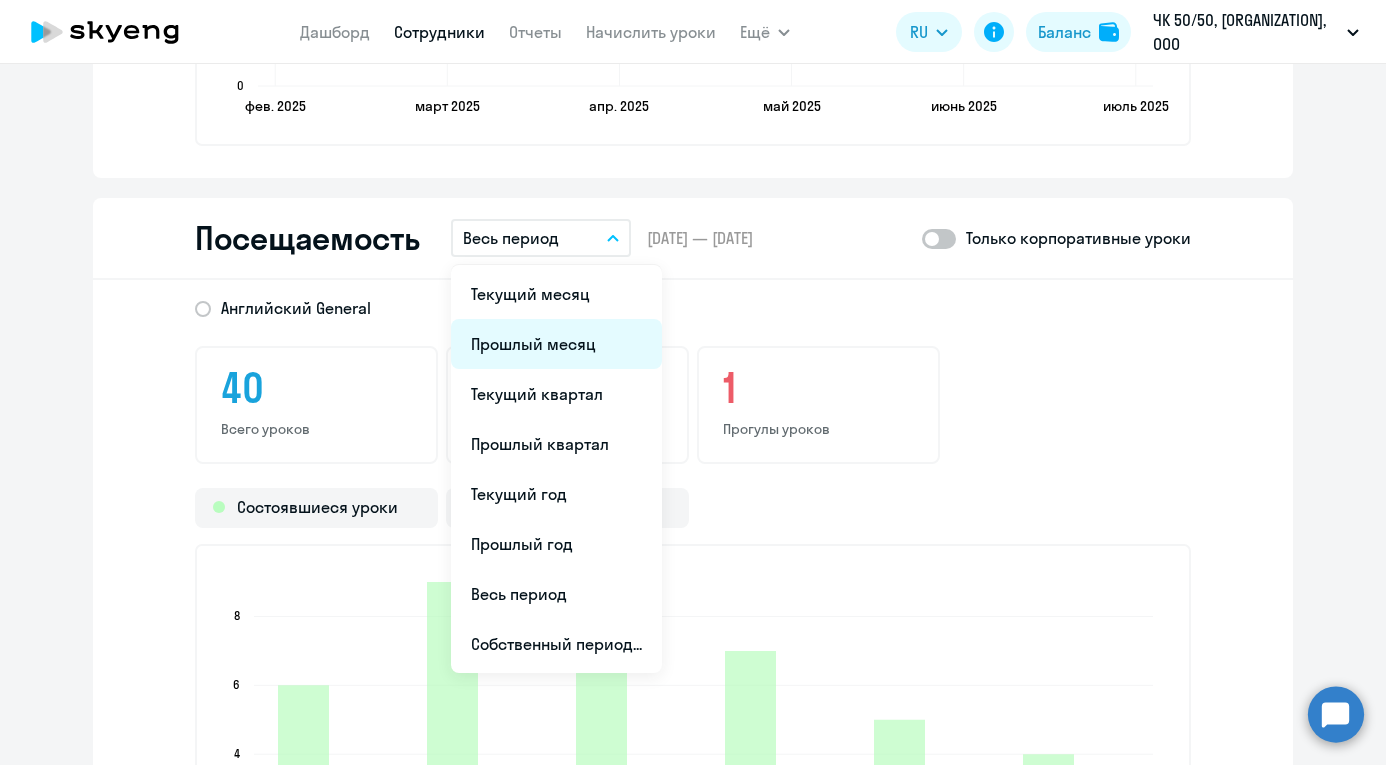 click on "Прошлый месяц" at bounding box center (556, 344) 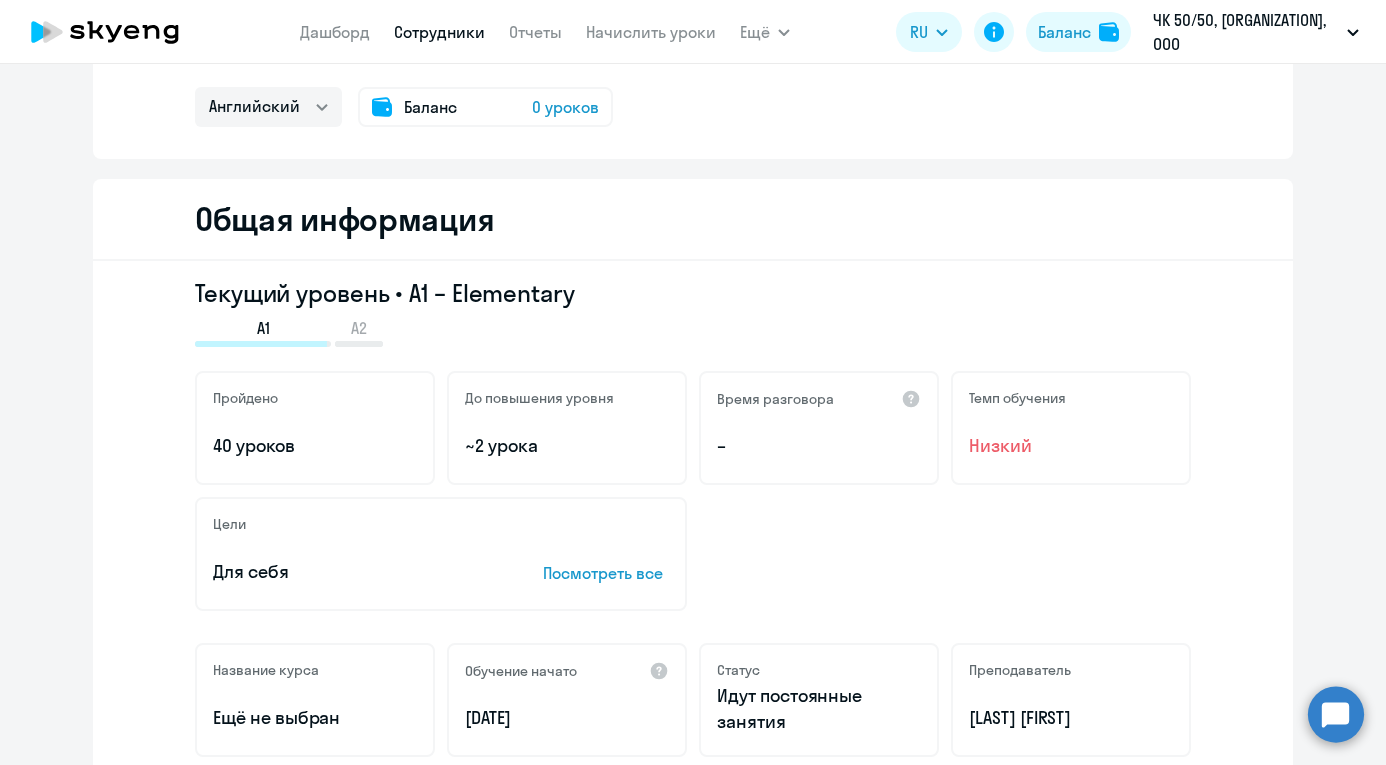 scroll, scrollTop: 0, scrollLeft: 0, axis: both 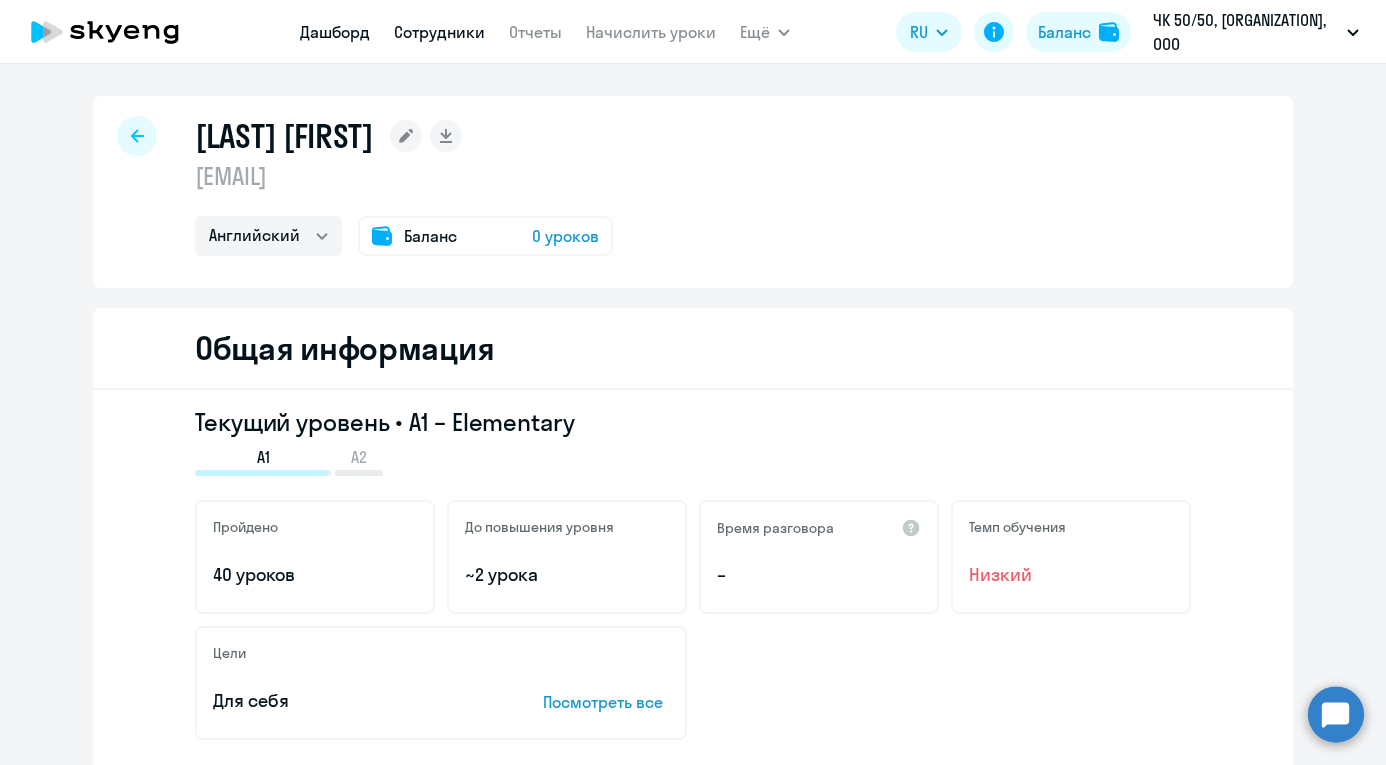 click on "Дашборд" at bounding box center [335, 32] 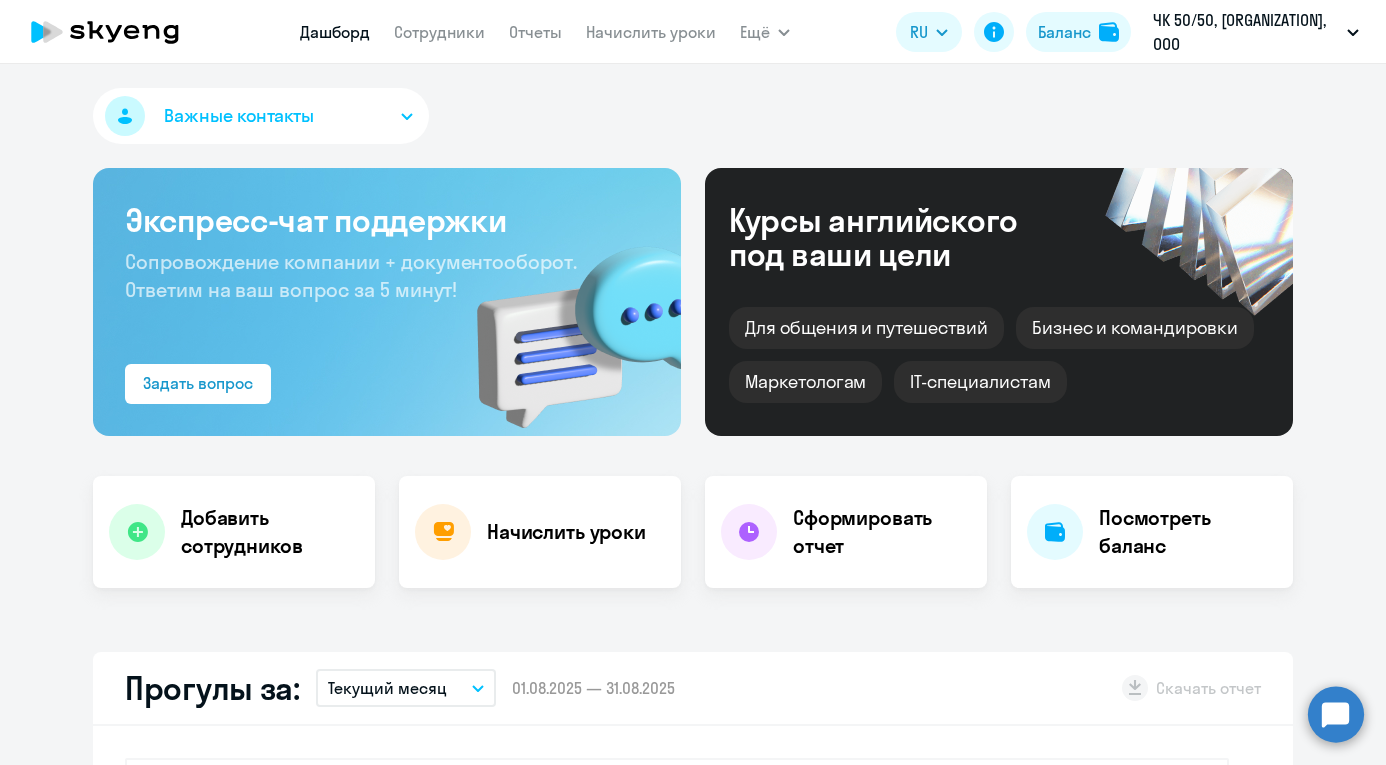 select on "30" 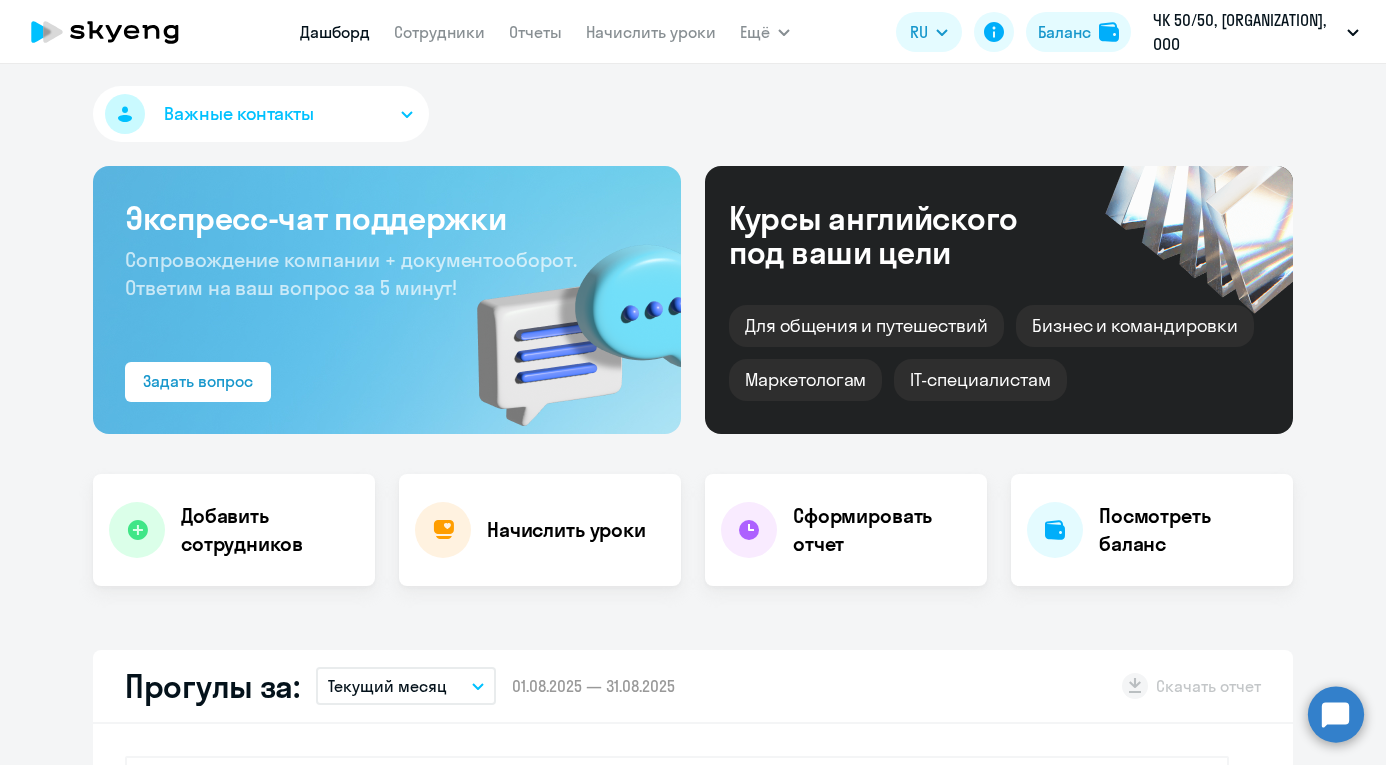 scroll, scrollTop: 0, scrollLeft: 0, axis: both 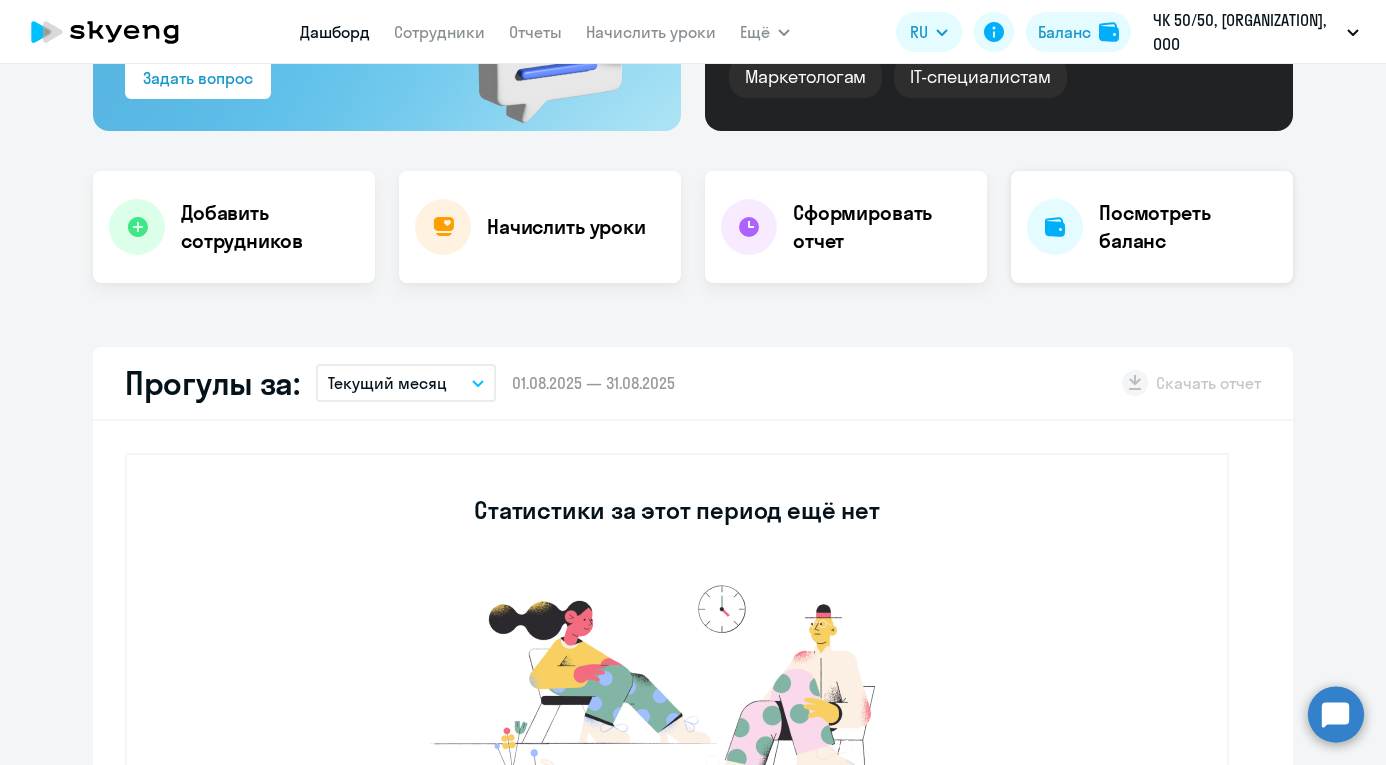 click on "Посмотреть баланс" 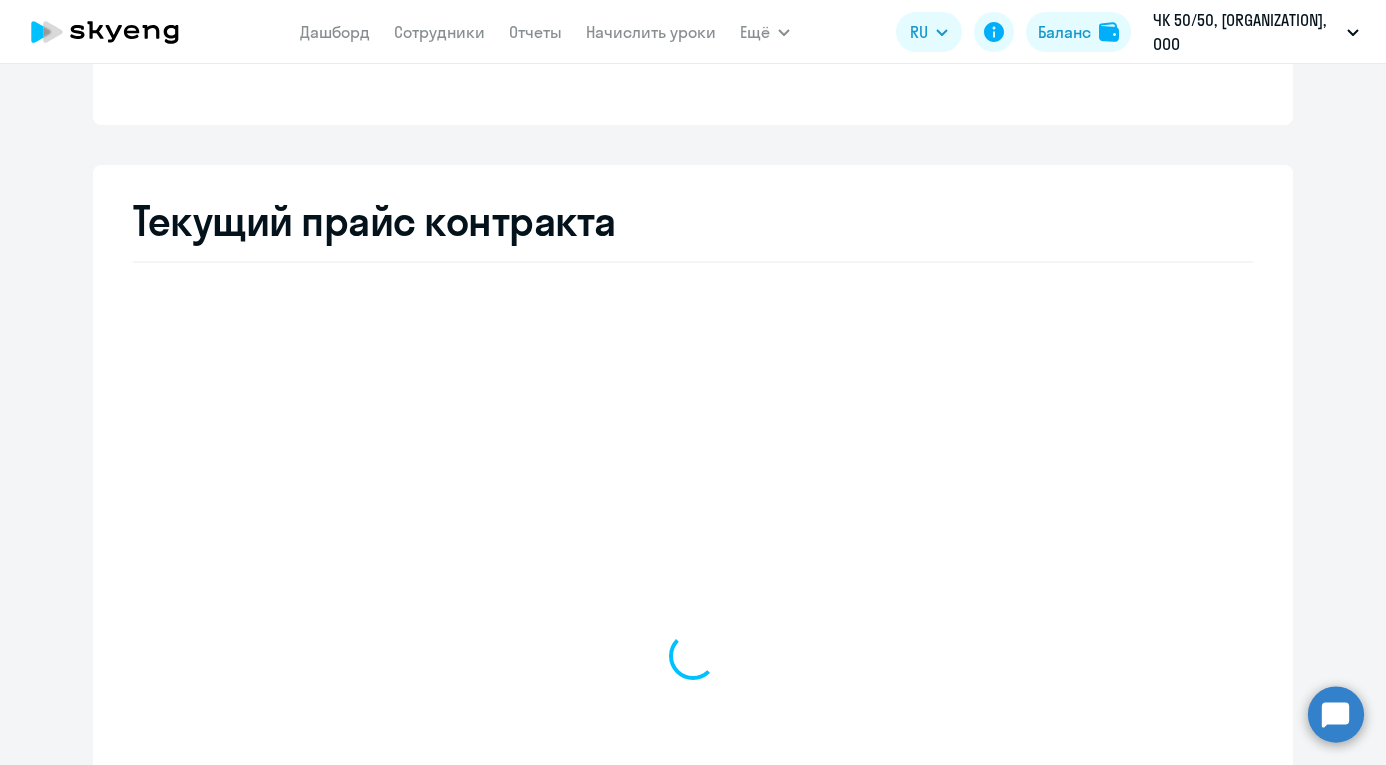 select on "english_adult_not_native_speaker" 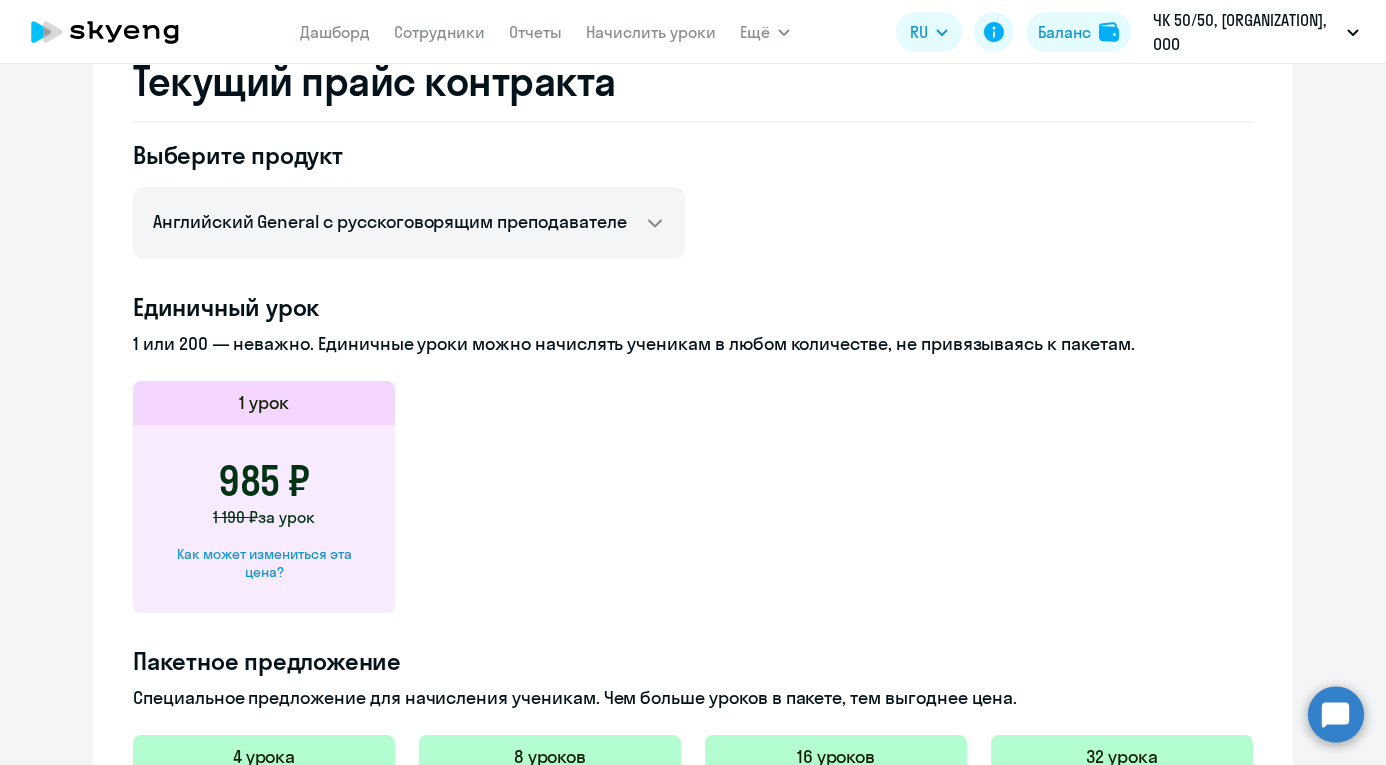 scroll, scrollTop: 545, scrollLeft: 0, axis: vertical 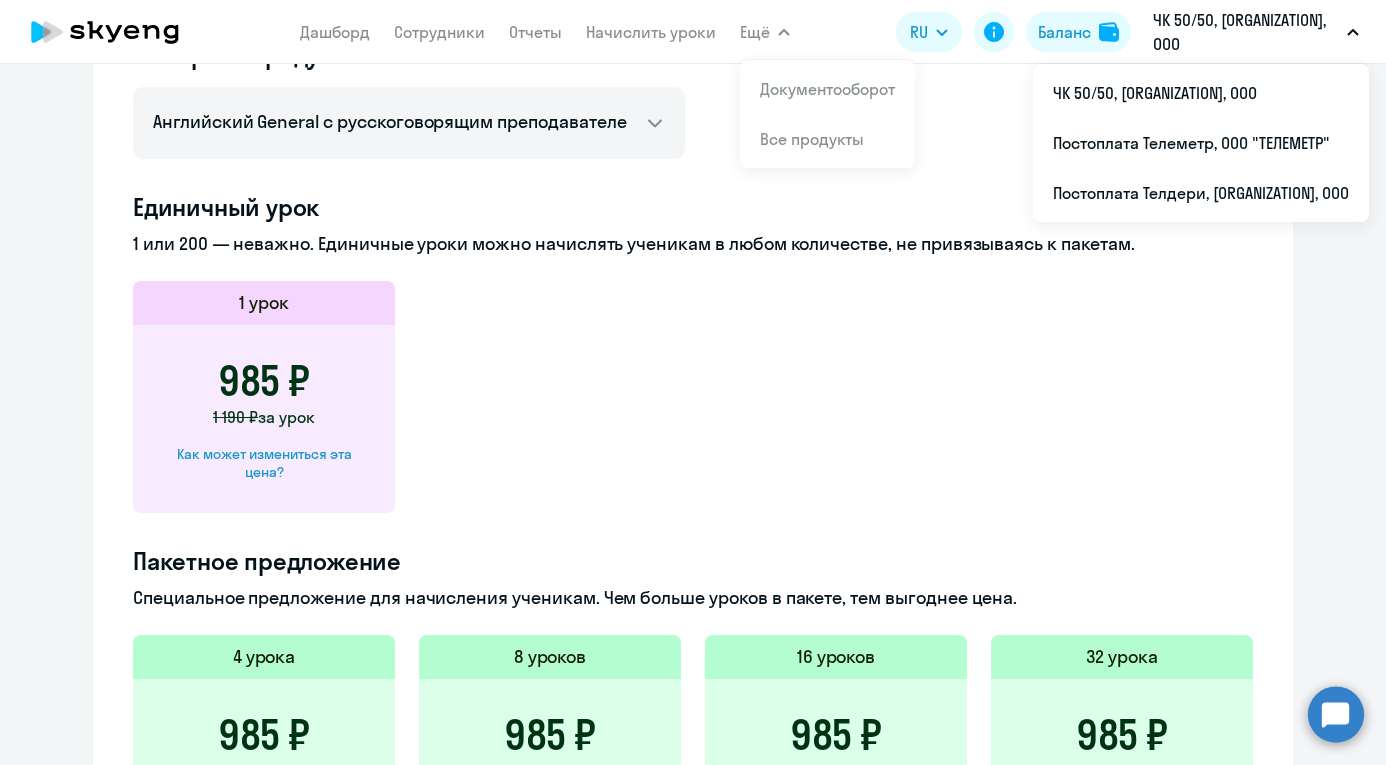 click on "ЧК 50/50, [ORGANIZATION], ООО" at bounding box center (1256, 32) 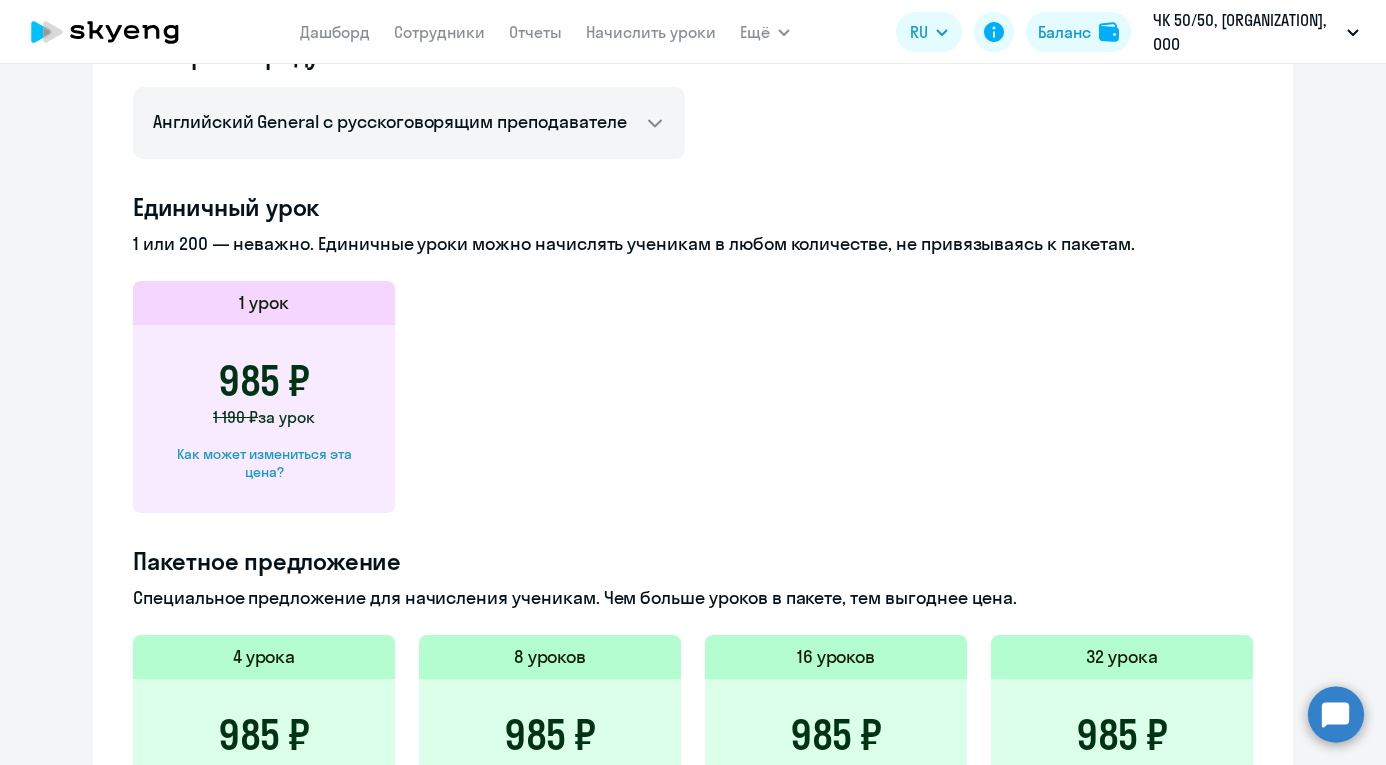 click on "ЧК 50/50, [ORGANIZATION], ООО" at bounding box center (1246, 32) 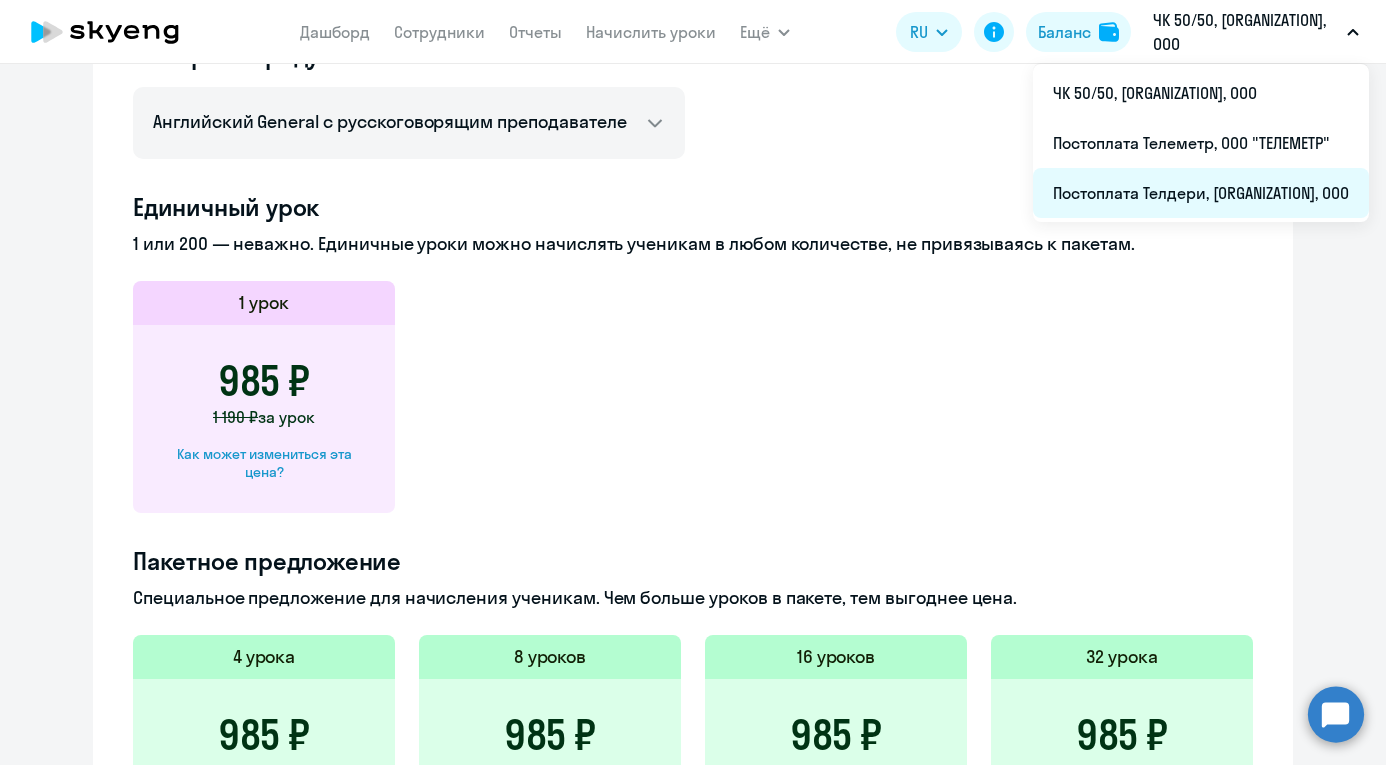 click on "Постоплата Телдери, [ORGANIZATION], ООО" at bounding box center (1201, 193) 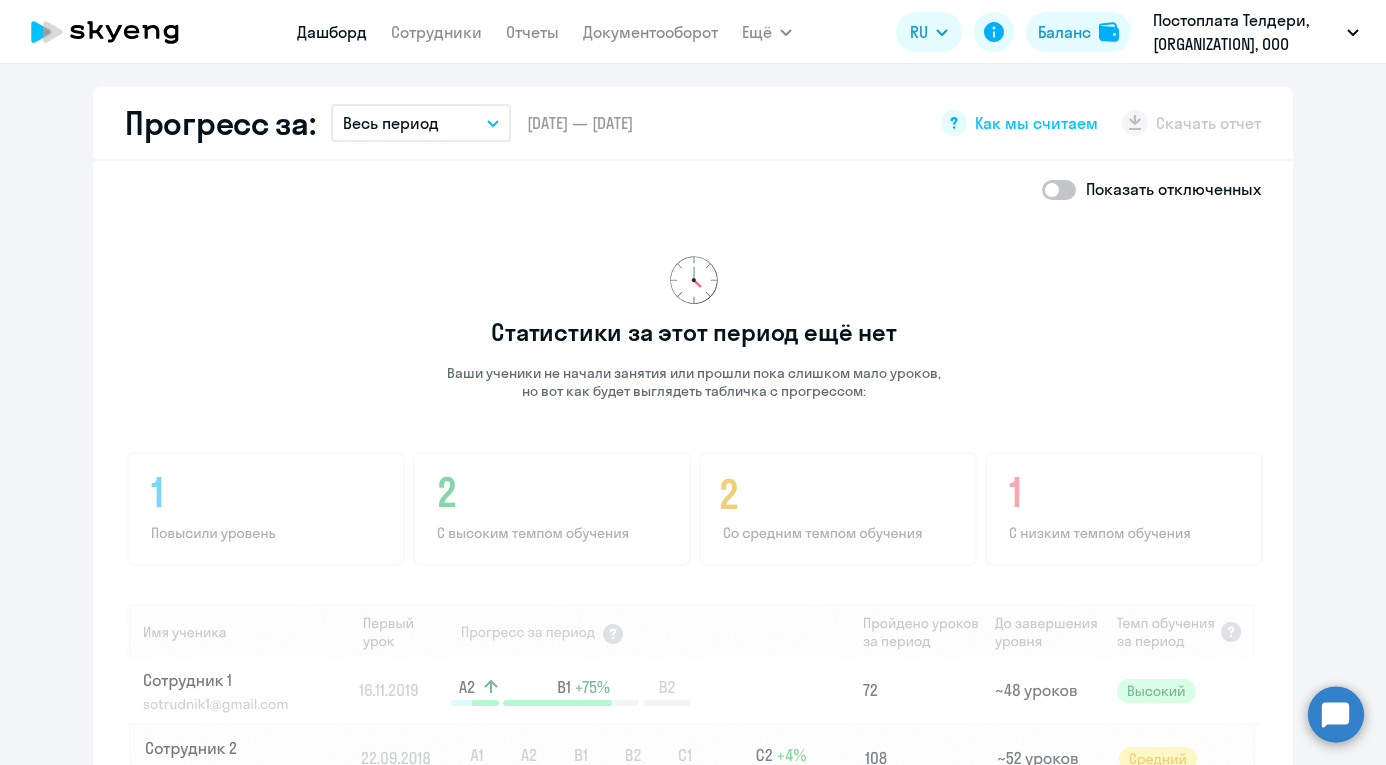 scroll, scrollTop: 1016, scrollLeft: 0, axis: vertical 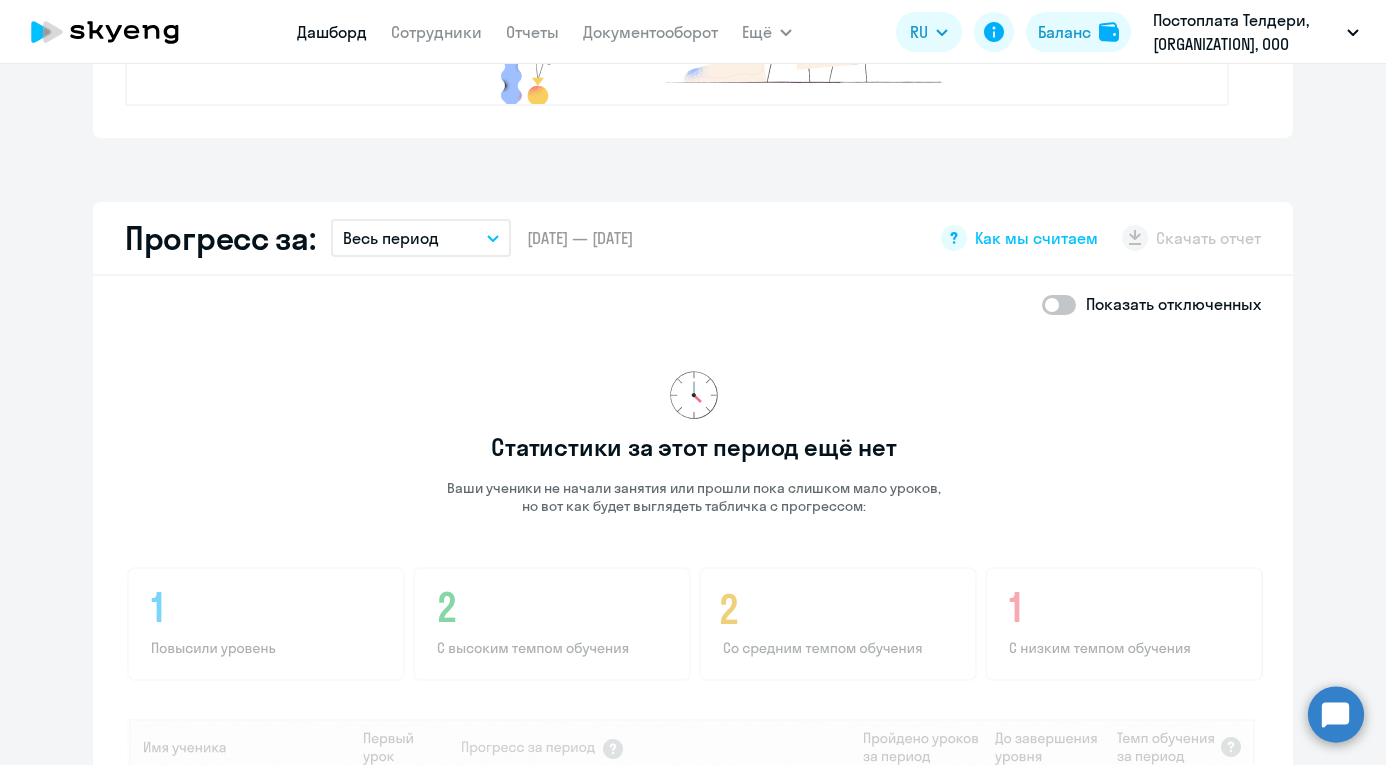 click on "Весь период" at bounding box center (421, 238) 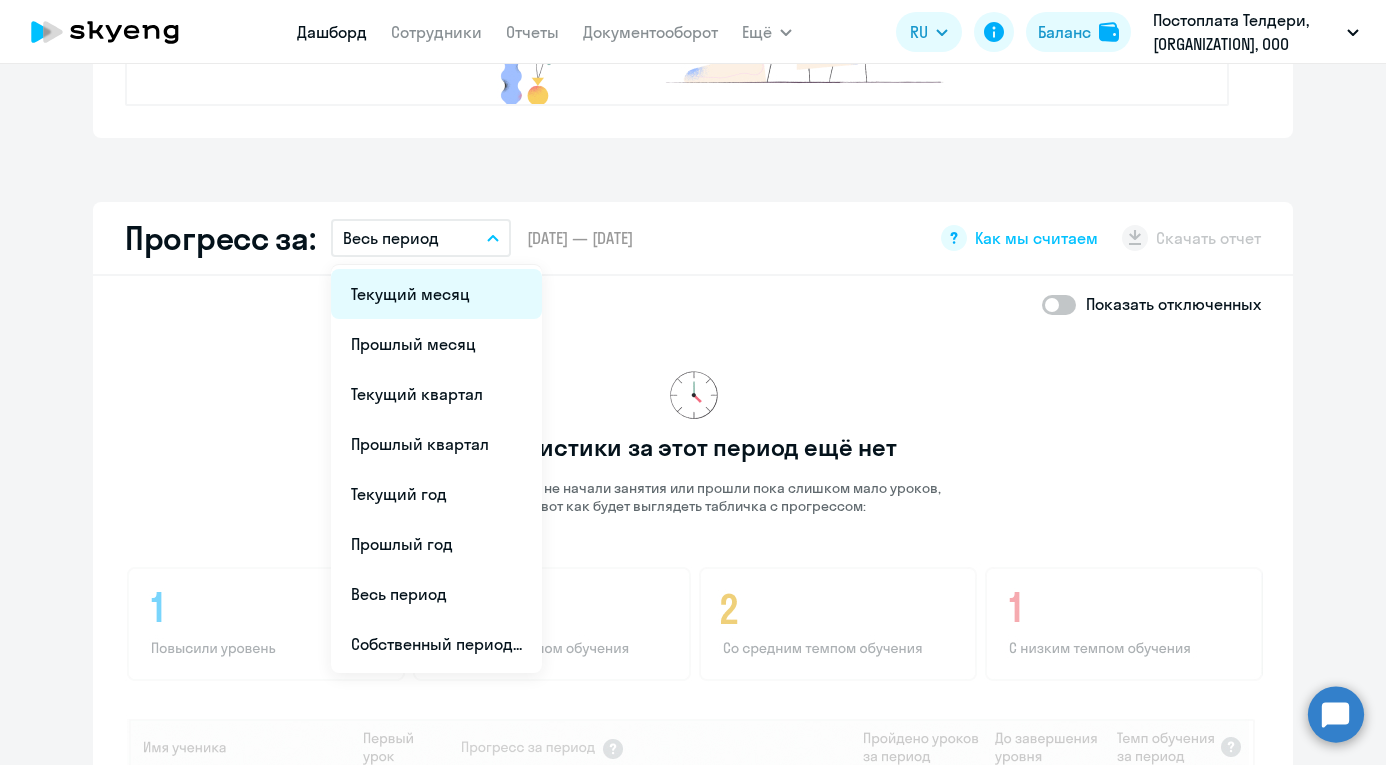 click on "Текущий месяц" at bounding box center [436, 294] 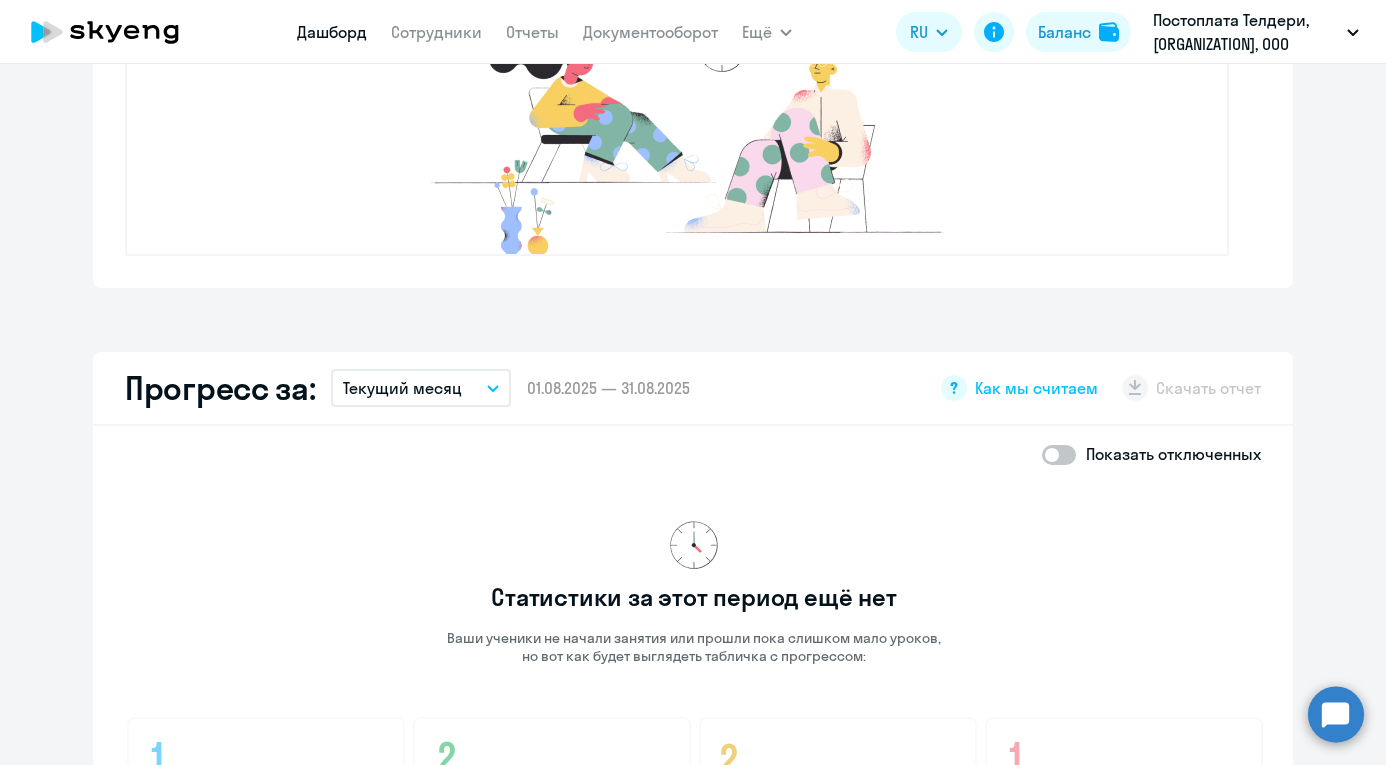 scroll, scrollTop: 887, scrollLeft: 0, axis: vertical 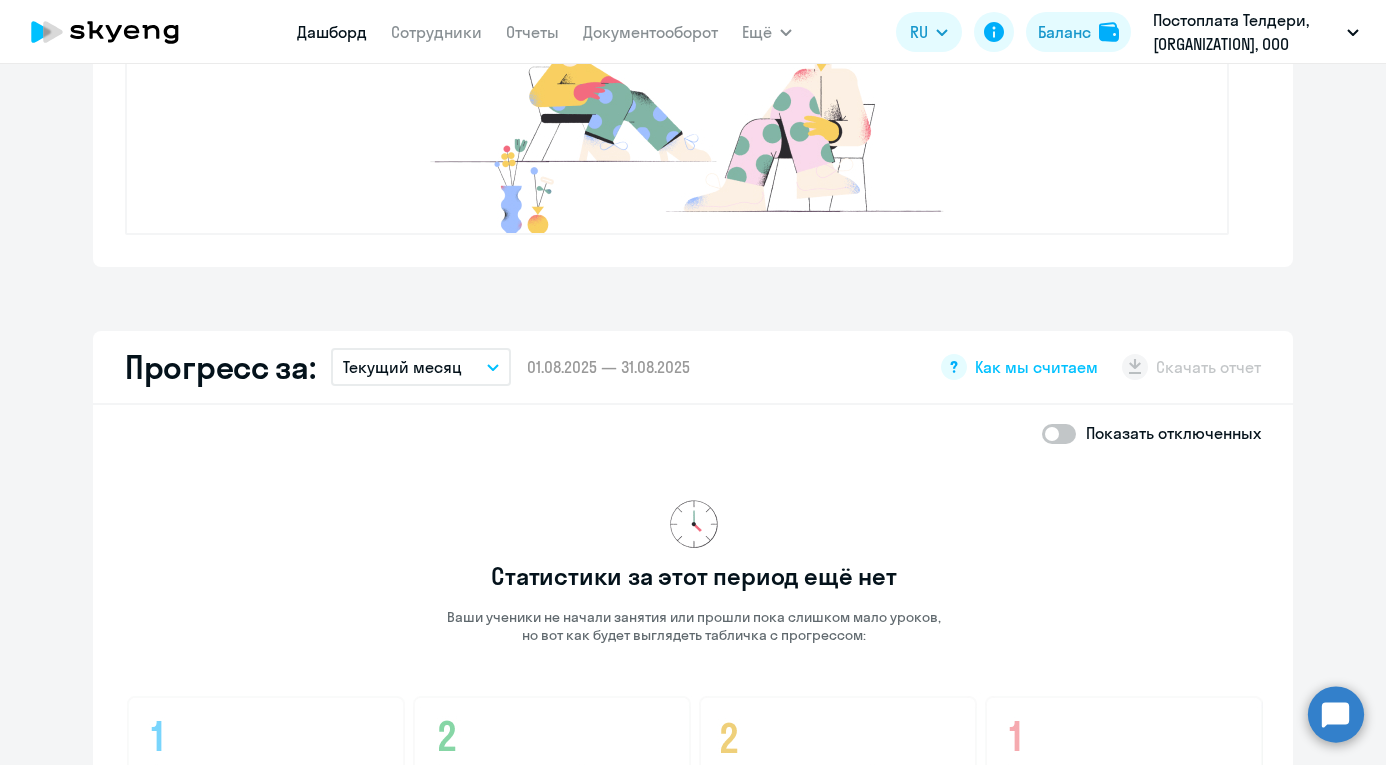 click on "Текущий месяц" at bounding box center [402, 367] 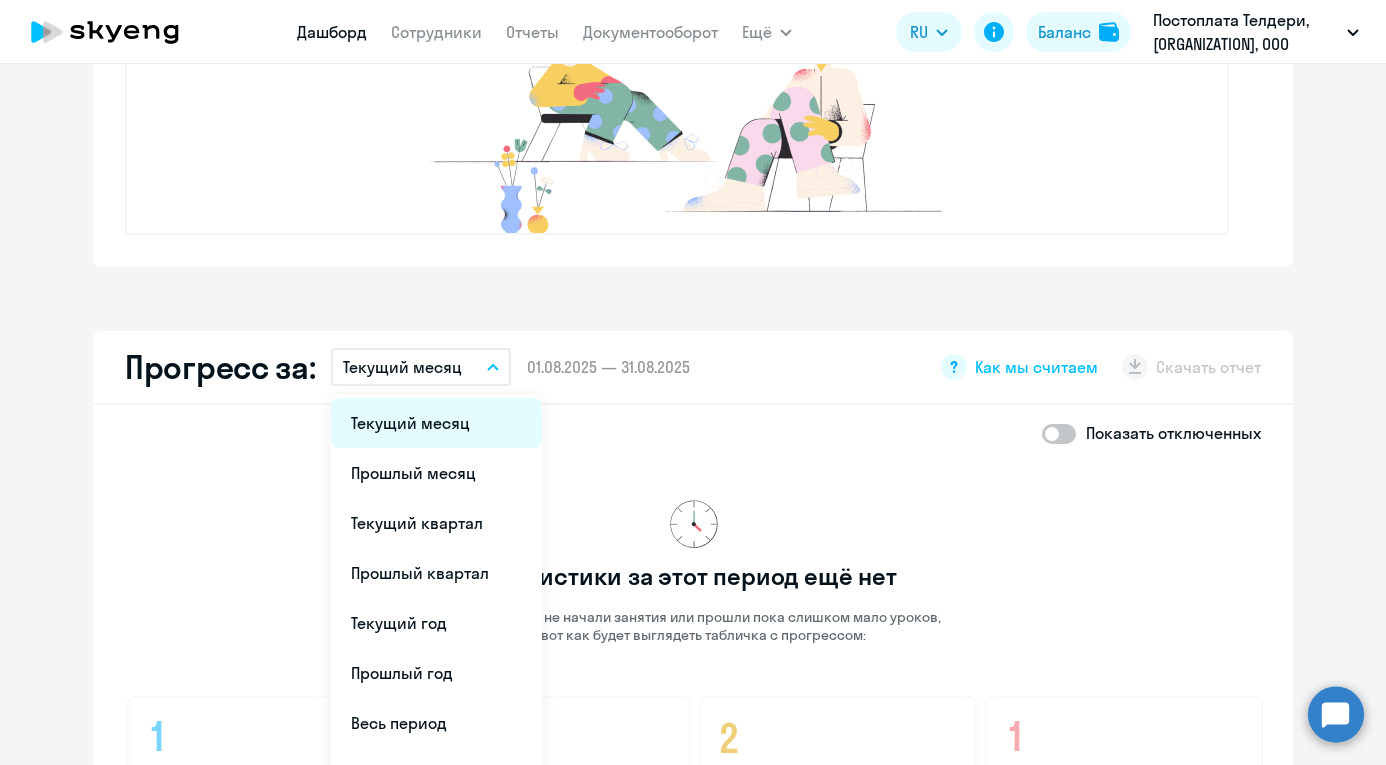 click on "Текущий месяц" at bounding box center [436, 423] 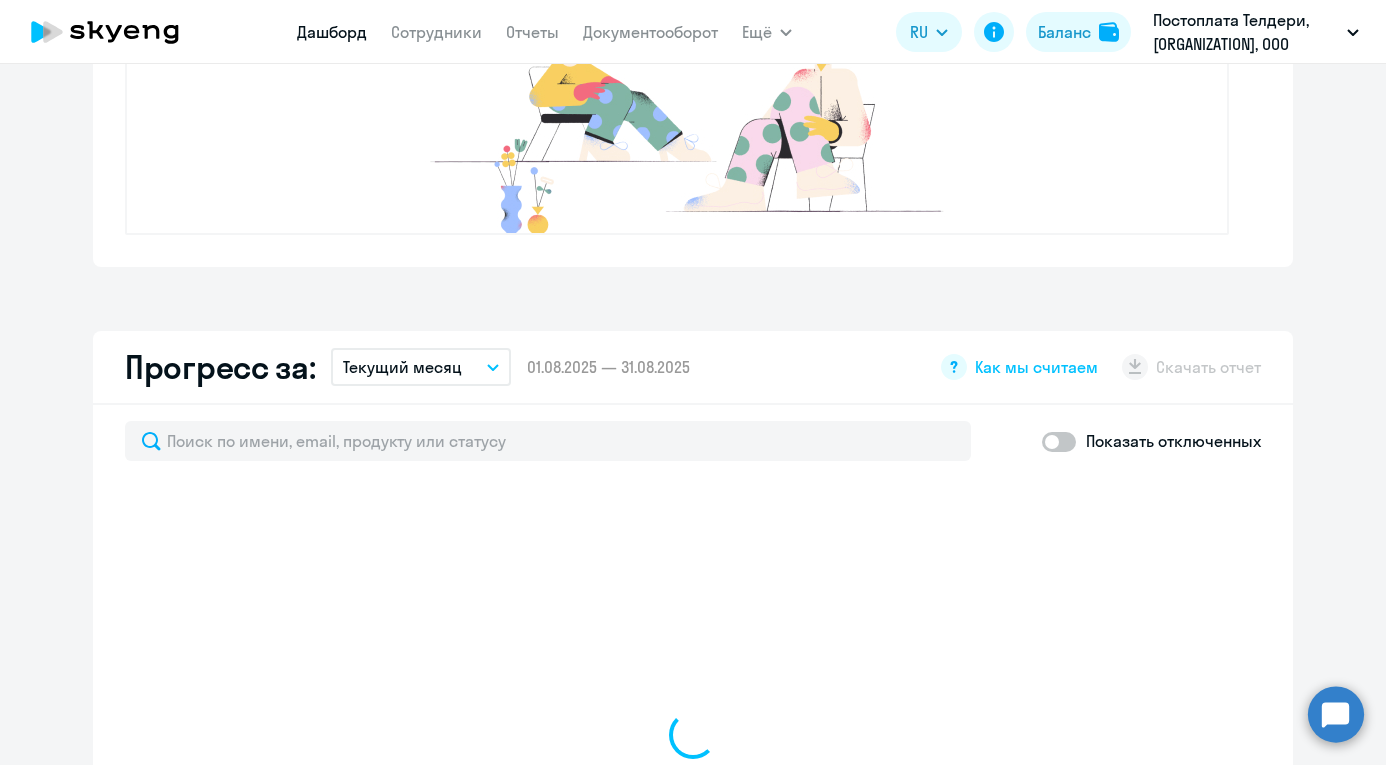click on "Текущий месяц" at bounding box center [421, 367] 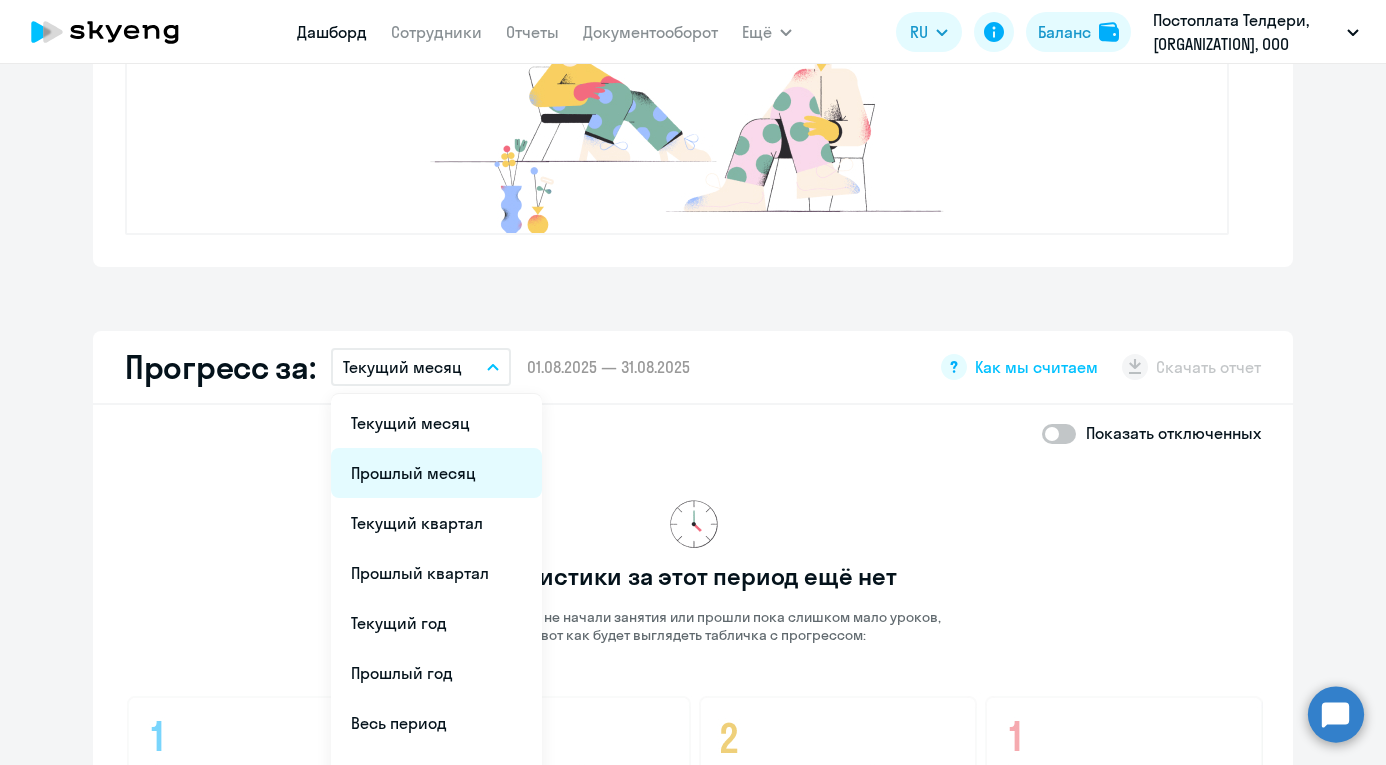 click on "Прошлый месяц" at bounding box center [436, 473] 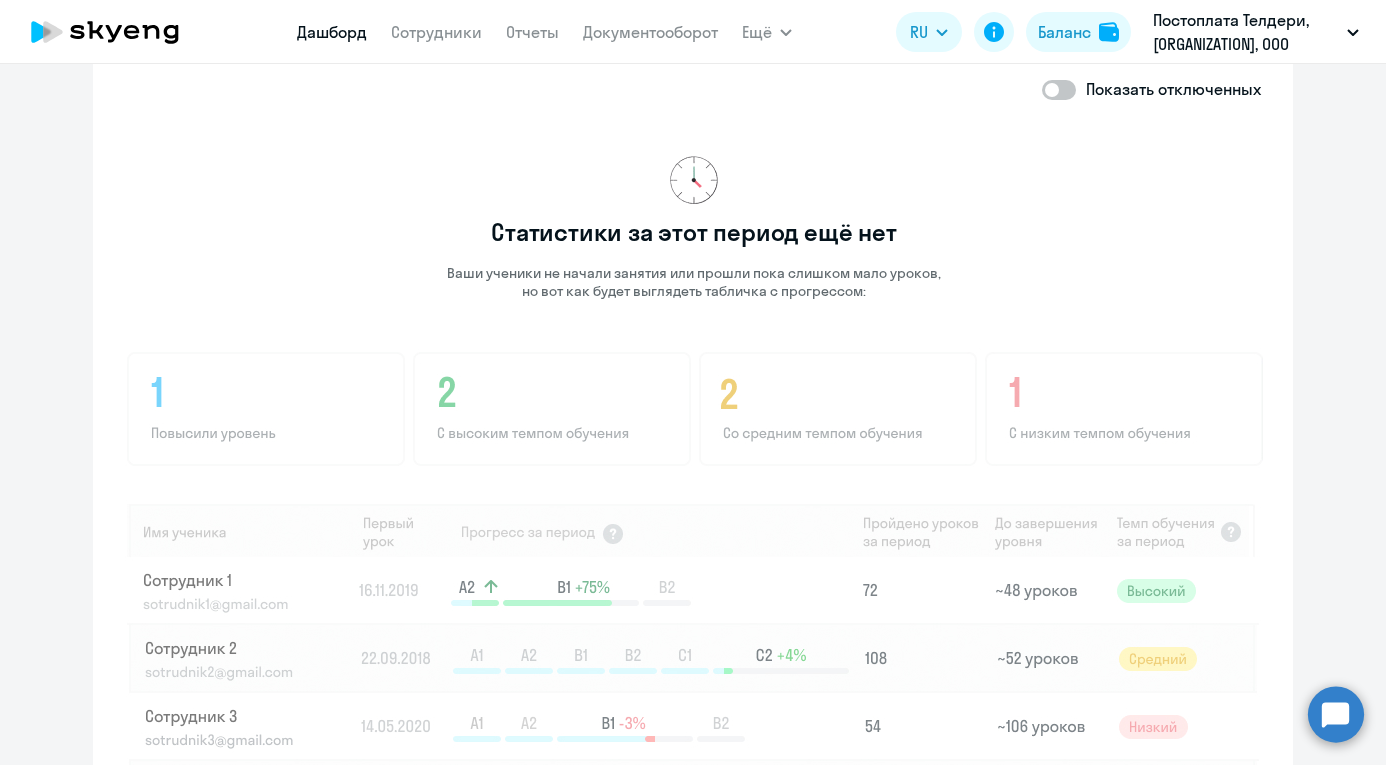click 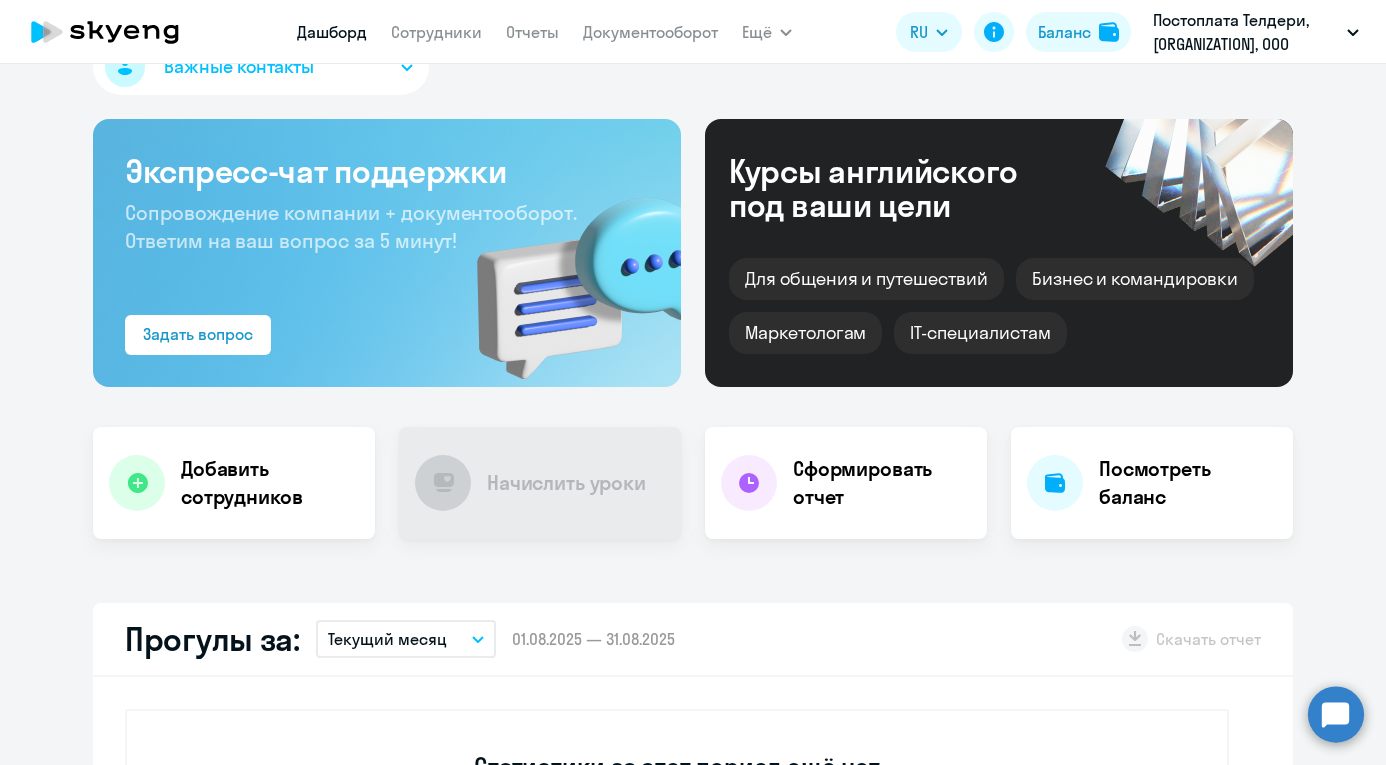 scroll, scrollTop: 0, scrollLeft: 0, axis: both 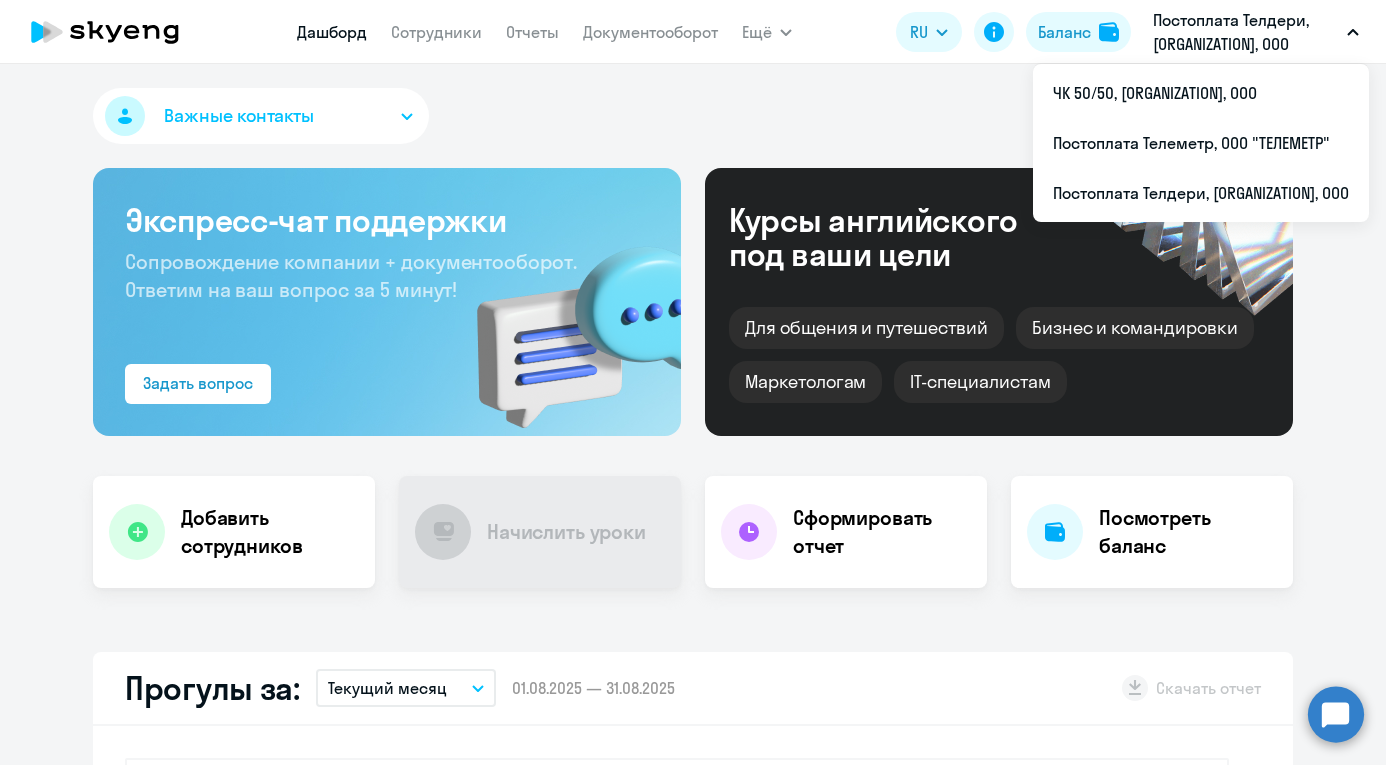 click on "Постоплата Телдери, [ORGANIZATION], ООО" at bounding box center (1246, 32) 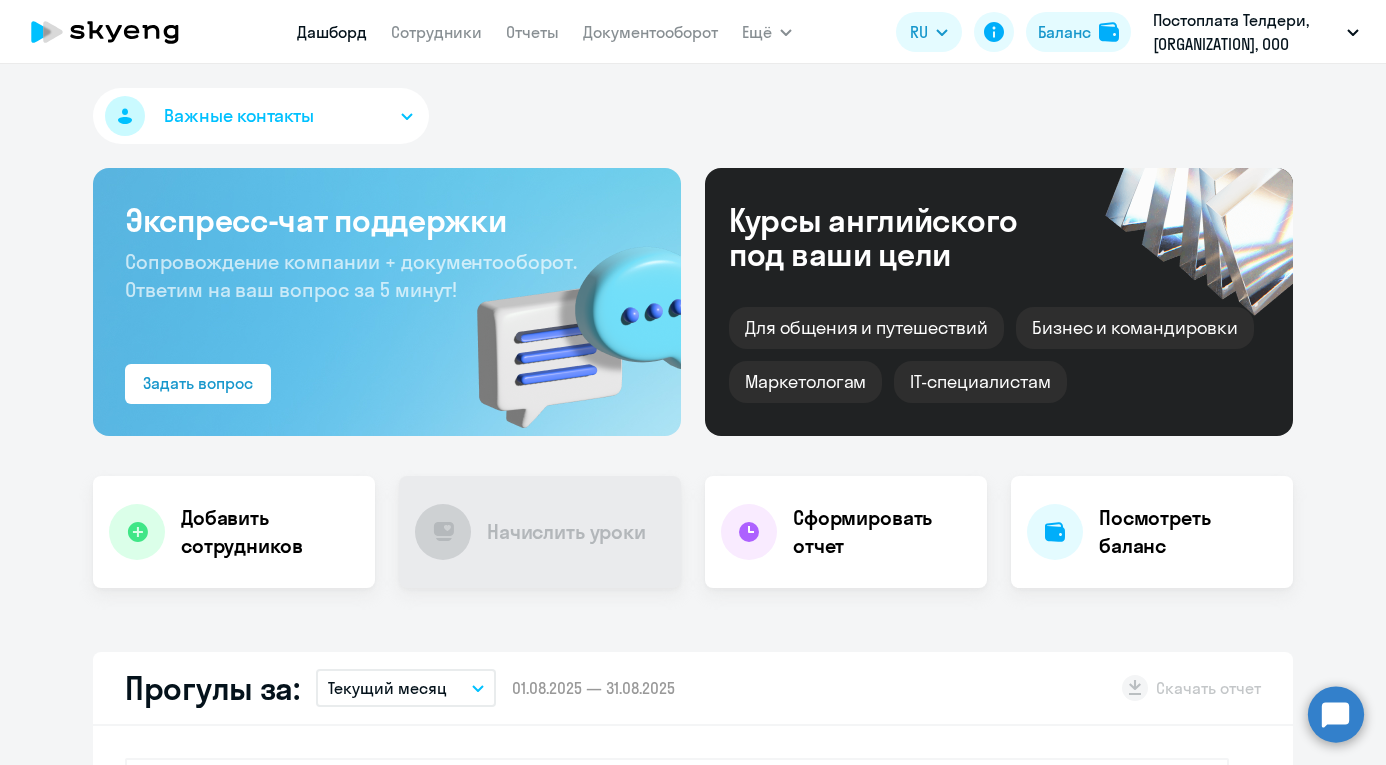 click on "Дашборд
Сотрудники
Отчеты
Документооборот
Ещё
Дашборд Сотрудники Отчеты Документооборот Все продукты  RU
English Русский
Баланс   Постоплата Телдери, [ORGANIZATION], ООО
ЧК 50/50, [ORGANIZATION], ООО   Постоплата Телеметр, ООО "ТЕЛЕМЕТР"   Постоплата Телдери, [ORGANIZATION], ООО" at bounding box center (693, 32) 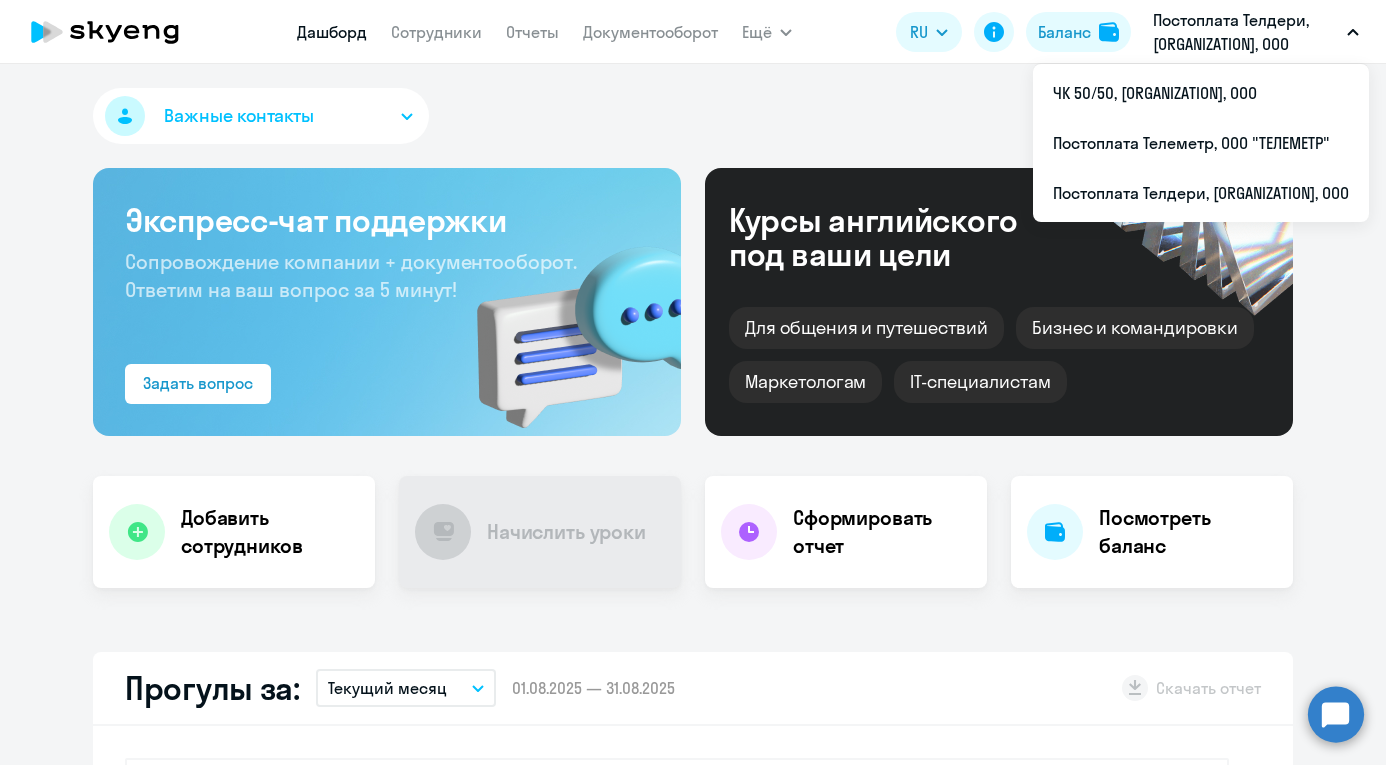 click on "Постоплата Телдери, [ORGANIZATION], ООО" at bounding box center (1246, 32) 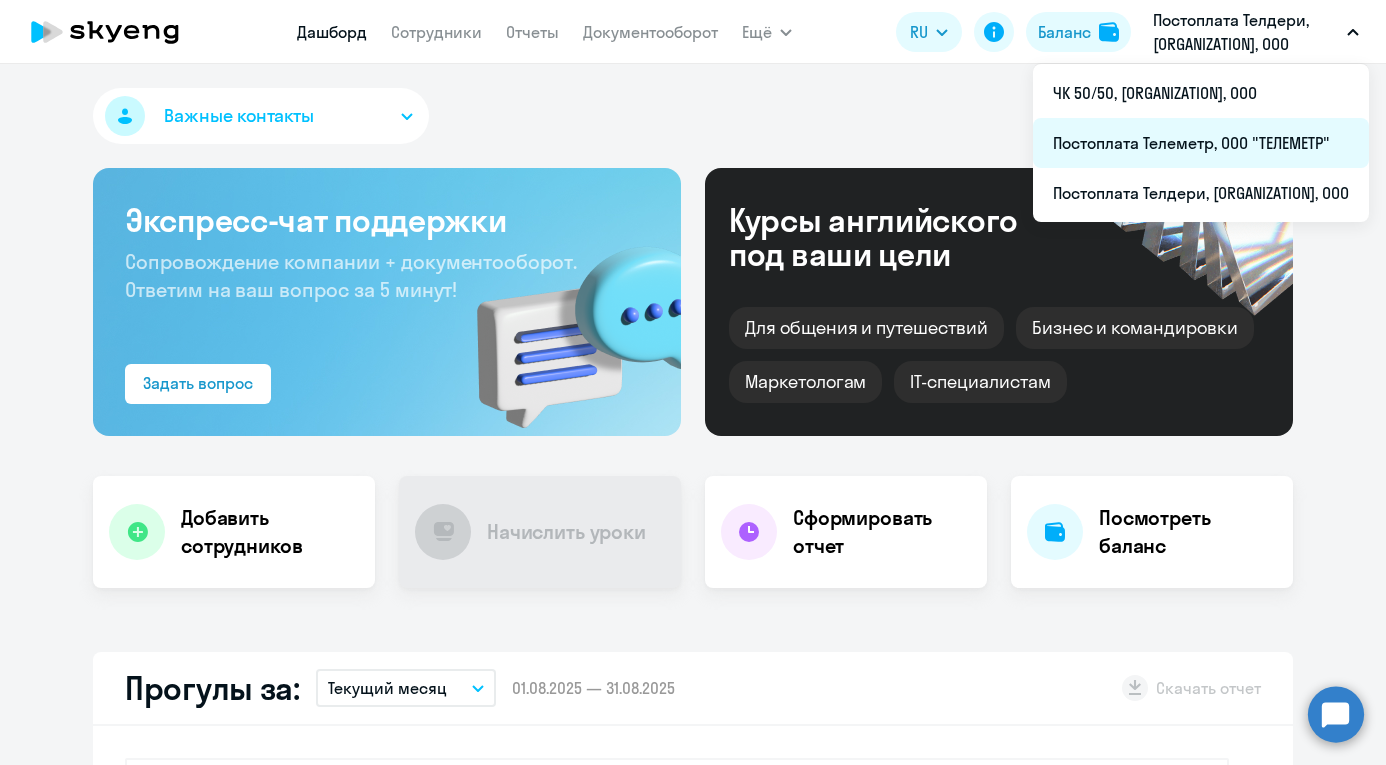 click on "Постоплата Телеметр, ООО "ТЕЛЕМЕТР"" at bounding box center [1201, 143] 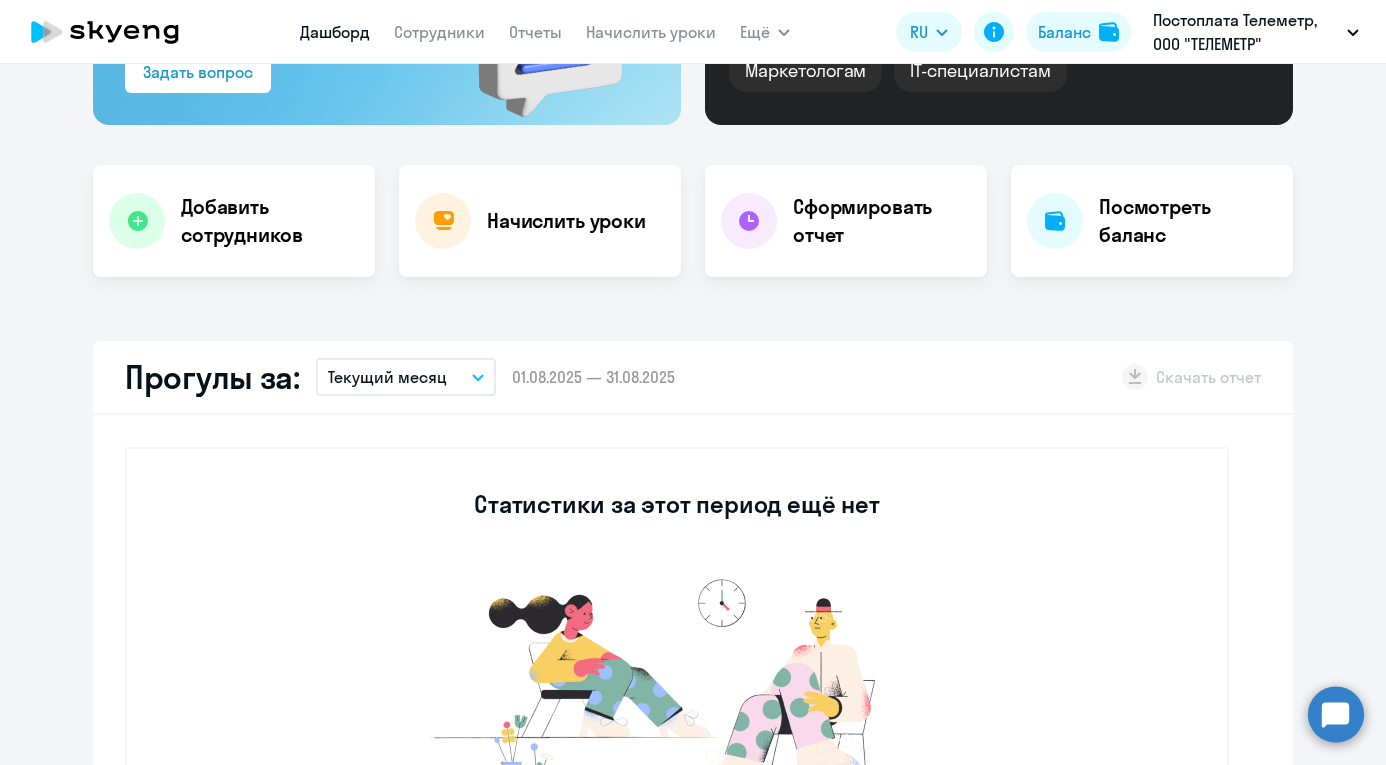 scroll, scrollTop: 312, scrollLeft: 0, axis: vertical 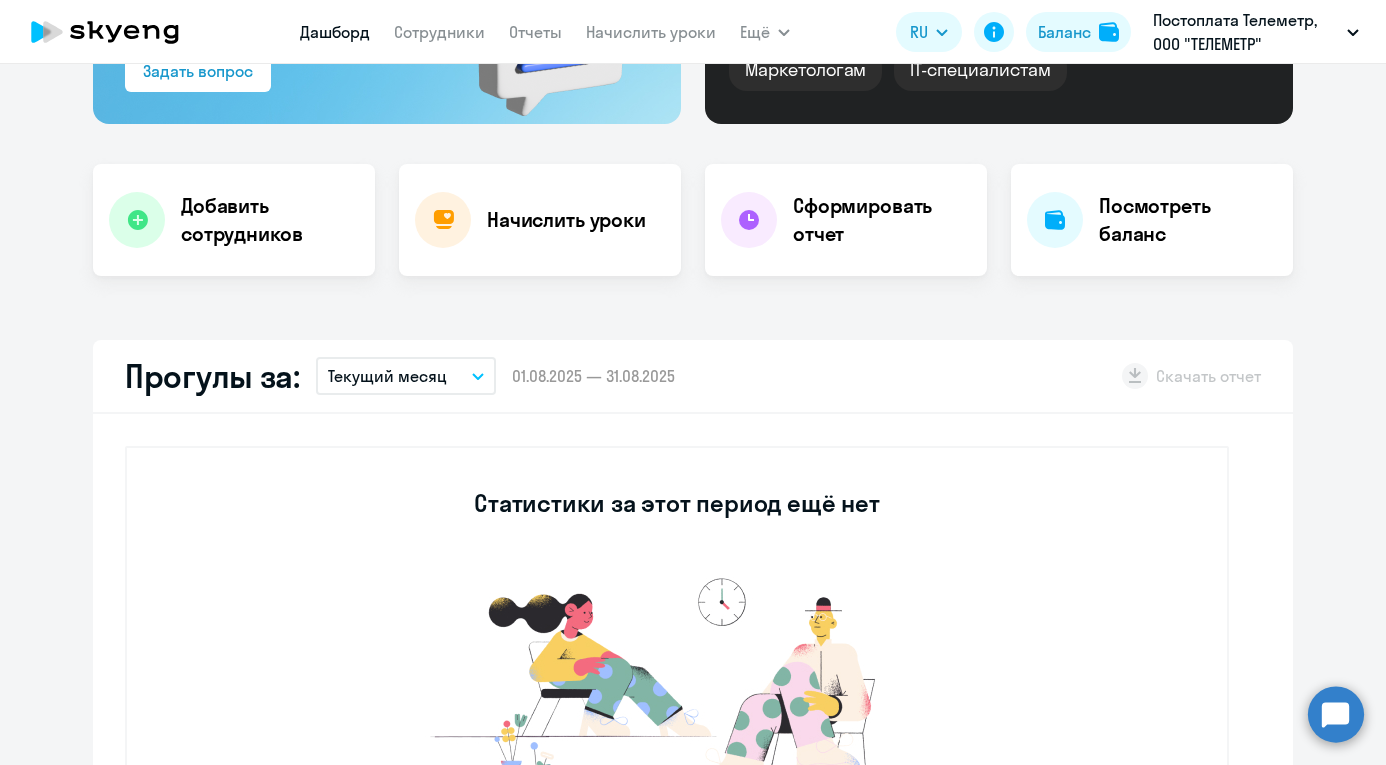 click on "Текущий месяц" at bounding box center [406, 376] 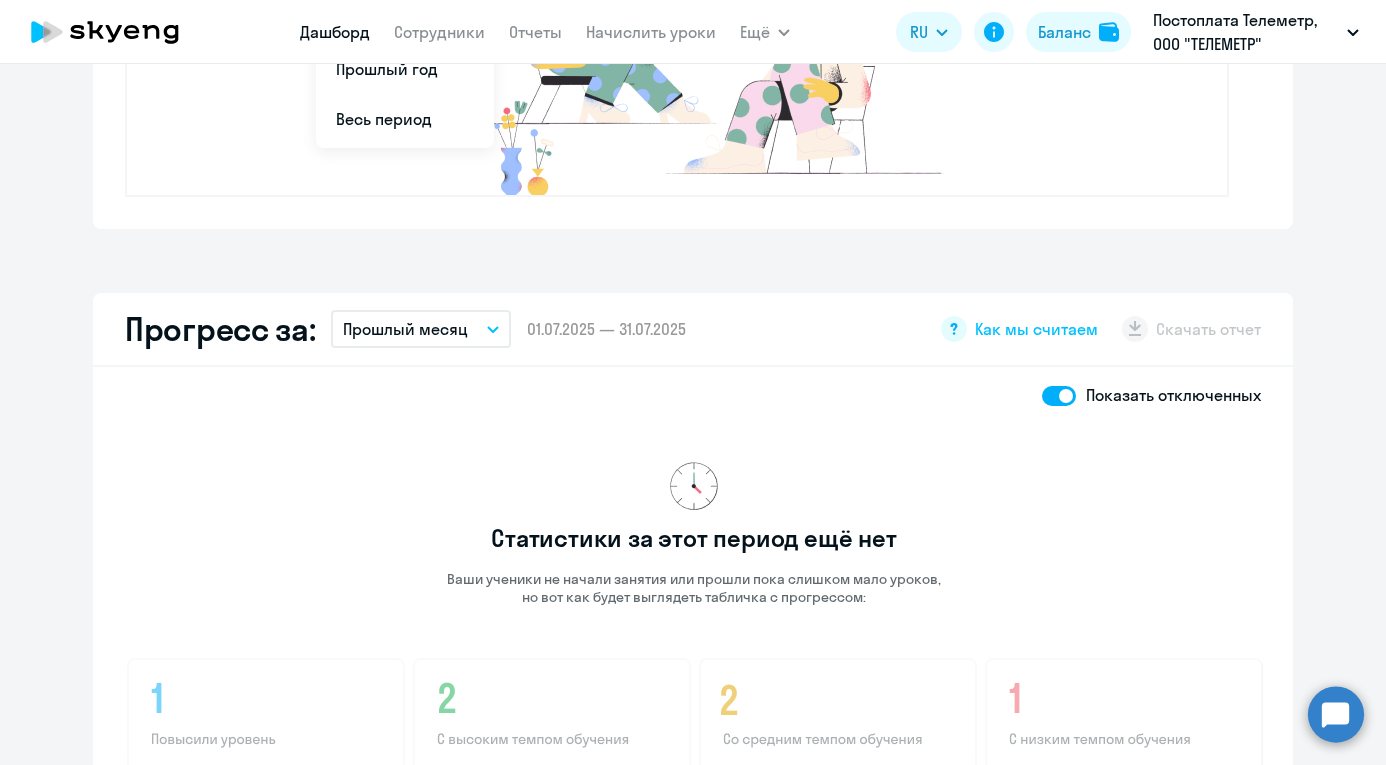 scroll, scrollTop: 946, scrollLeft: 0, axis: vertical 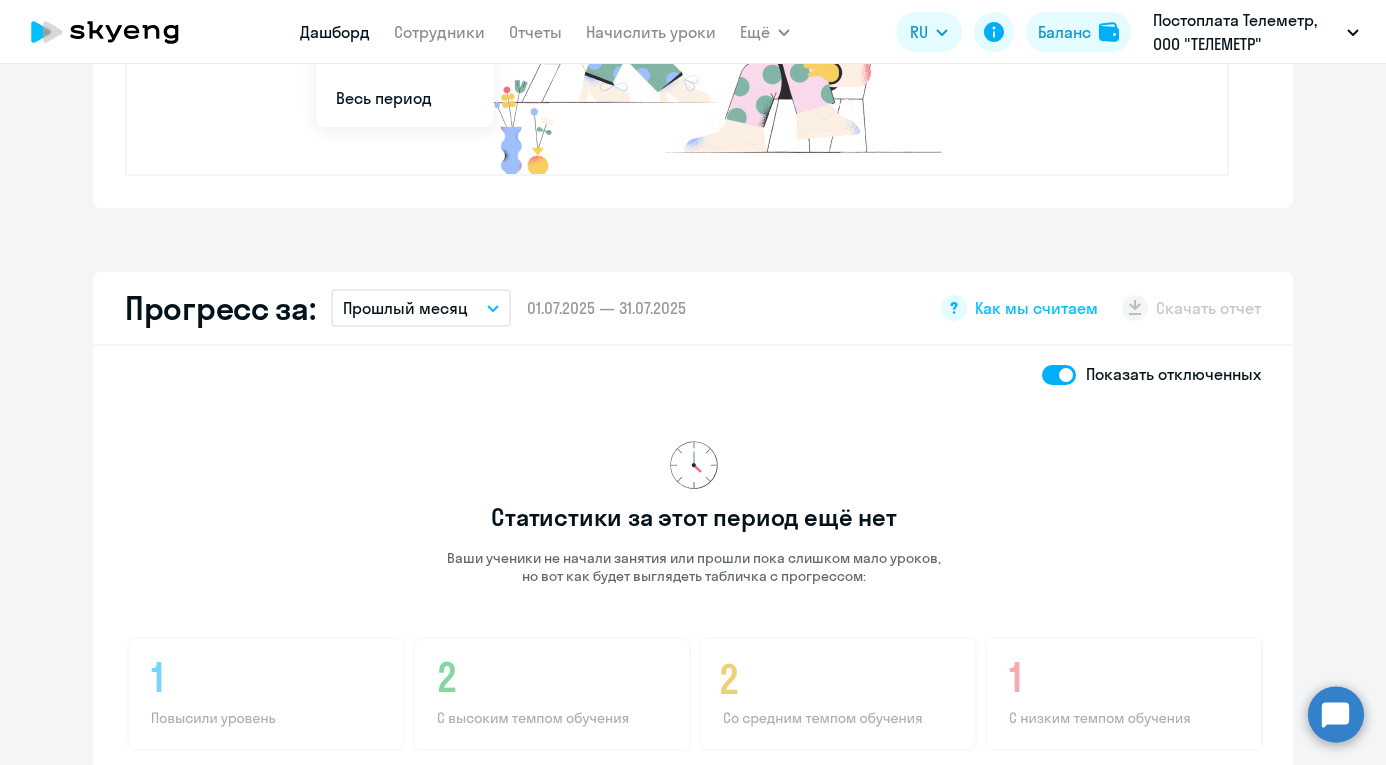 click on "Дашборд
Сотрудники
Отчеты
Начислить уроки" 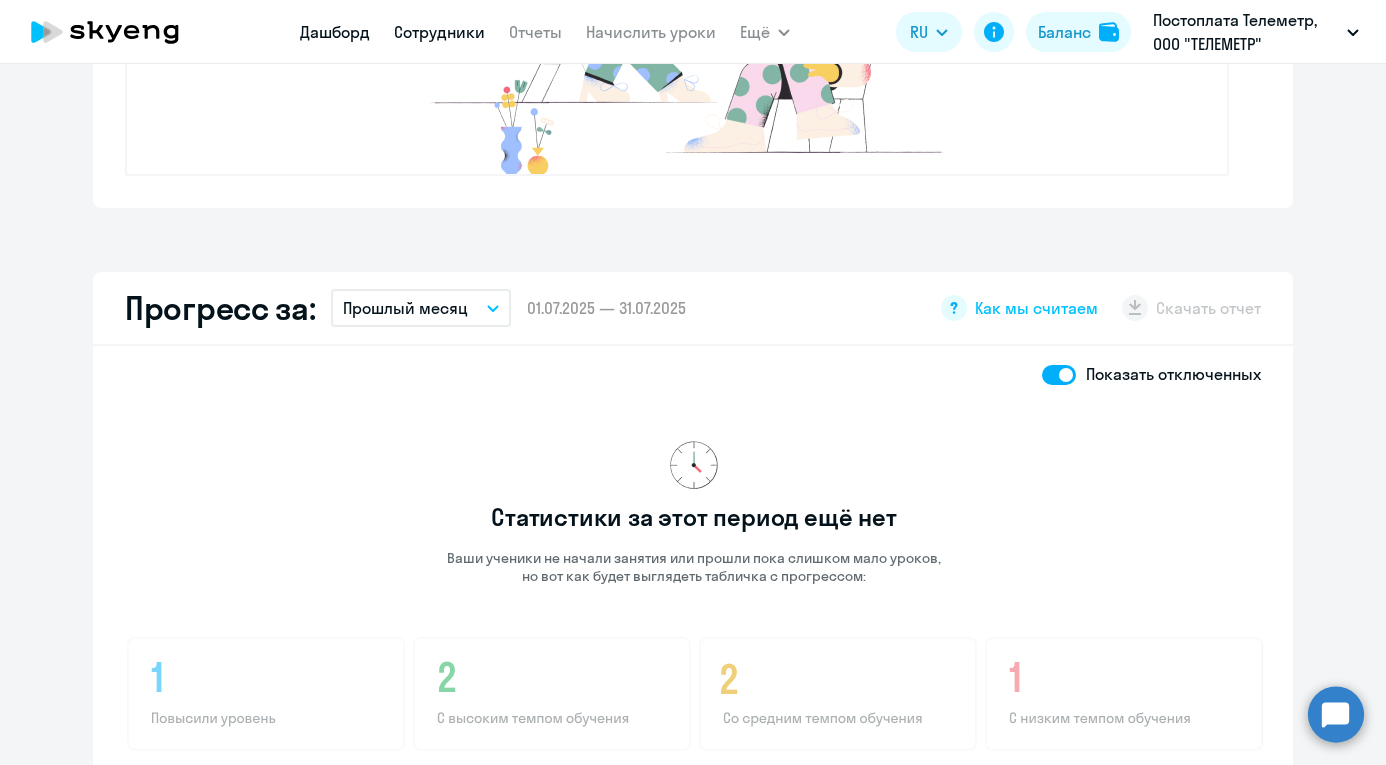 click on "Сотрудники" at bounding box center (439, 32) 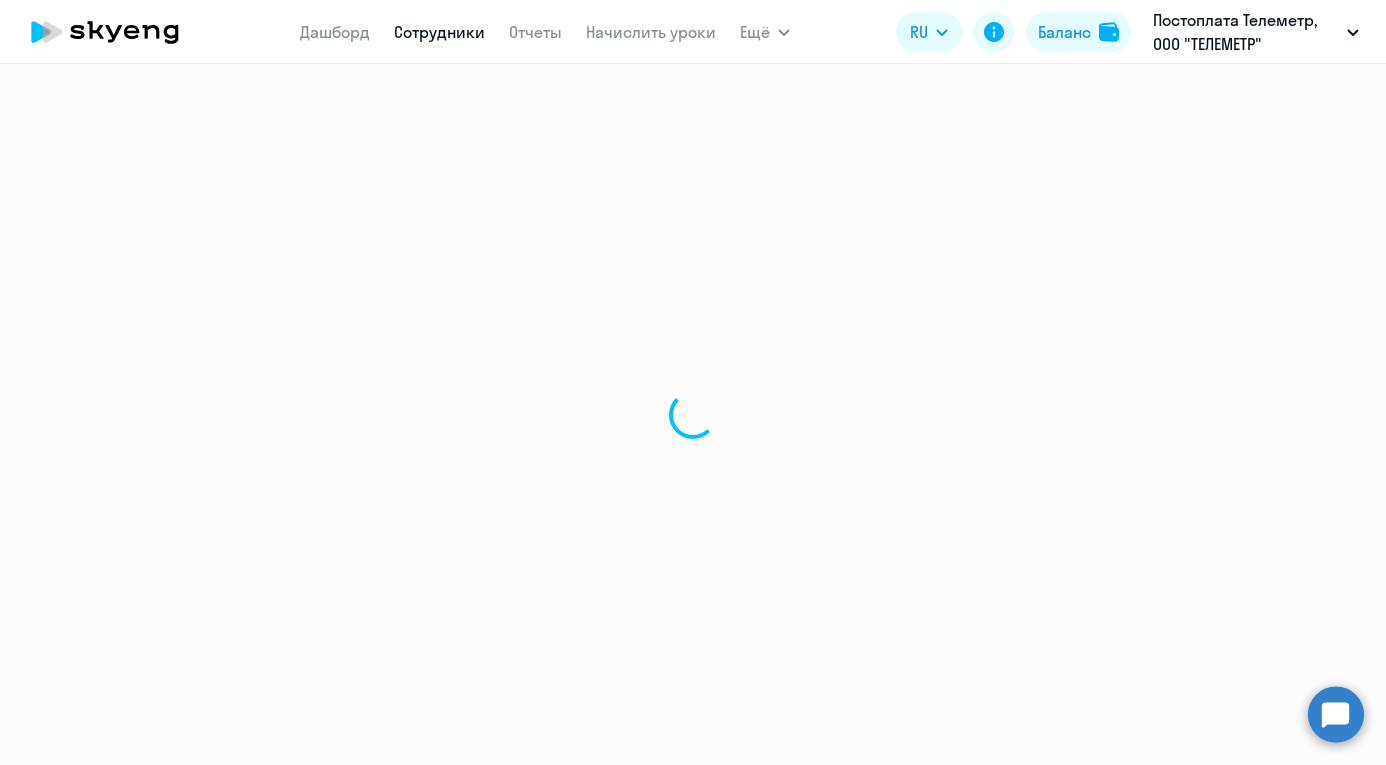scroll, scrollTop: 0, scrollLeft: 0, axis: both 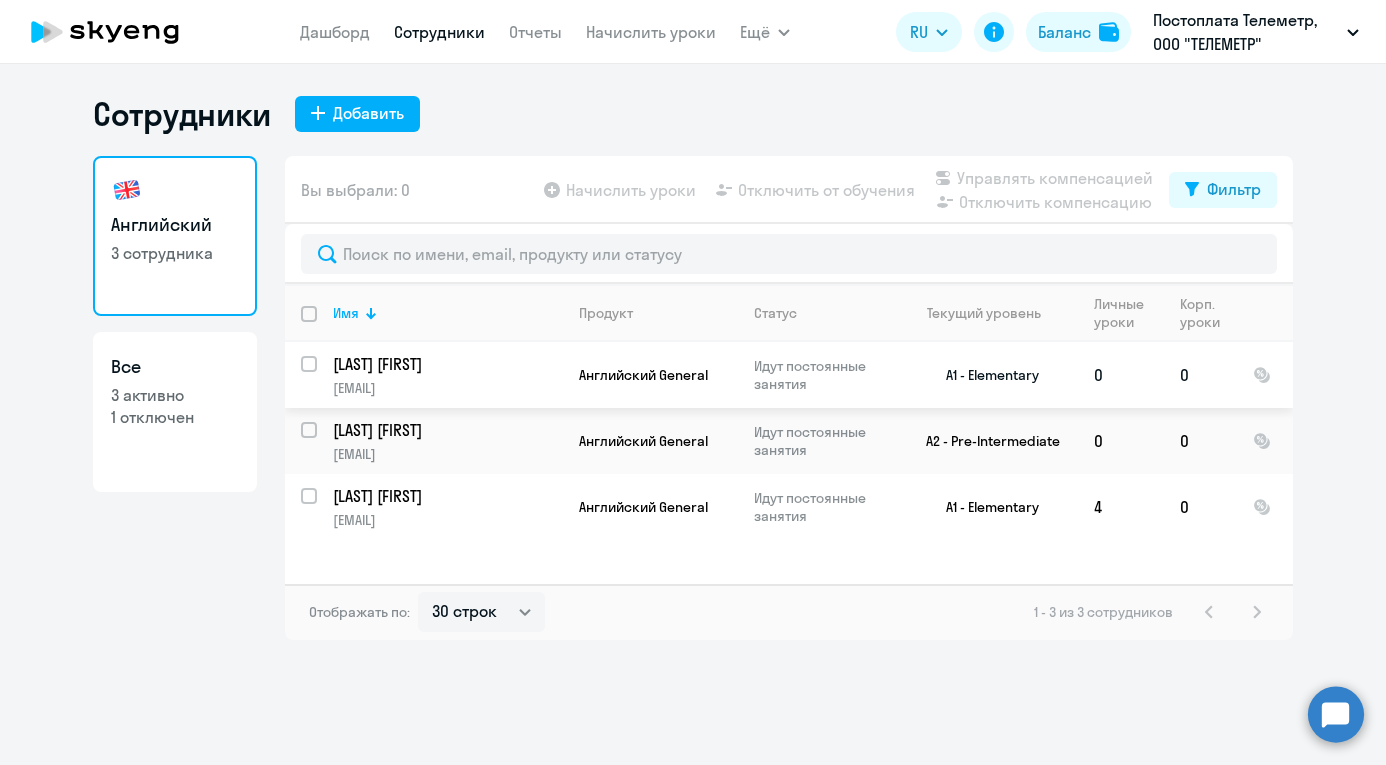 click on "[LAST] [FIRST]" 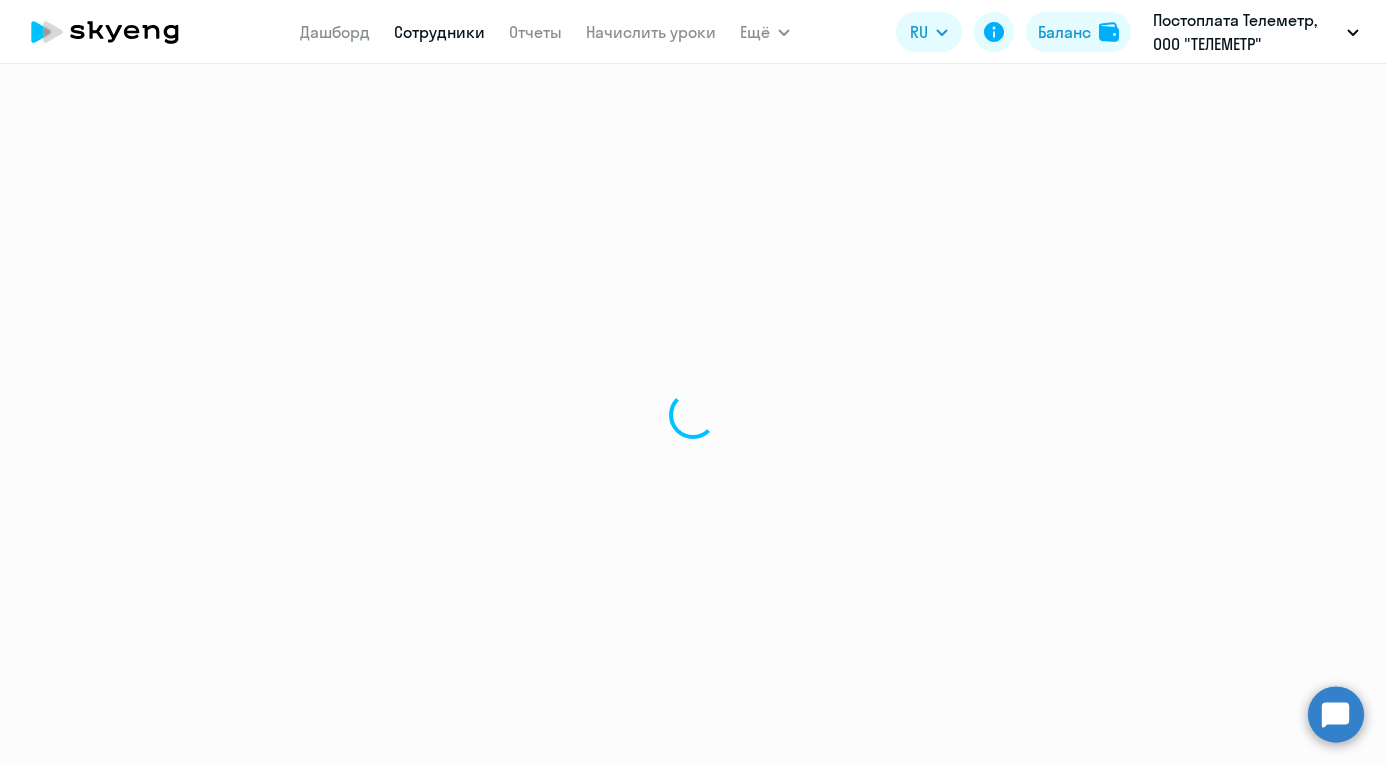 select on "english" 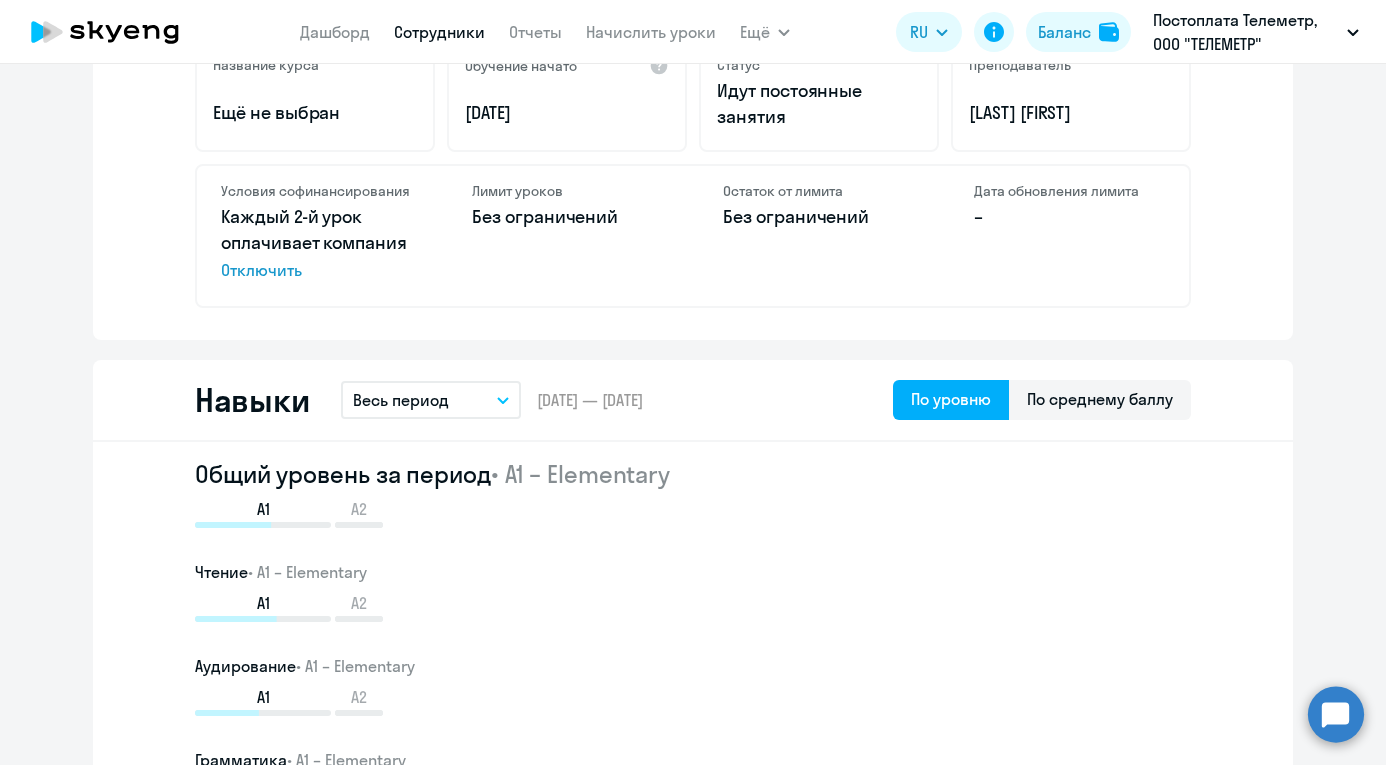 scroll, scrollTop: 739, scrollLeft: 0, axis: vertical 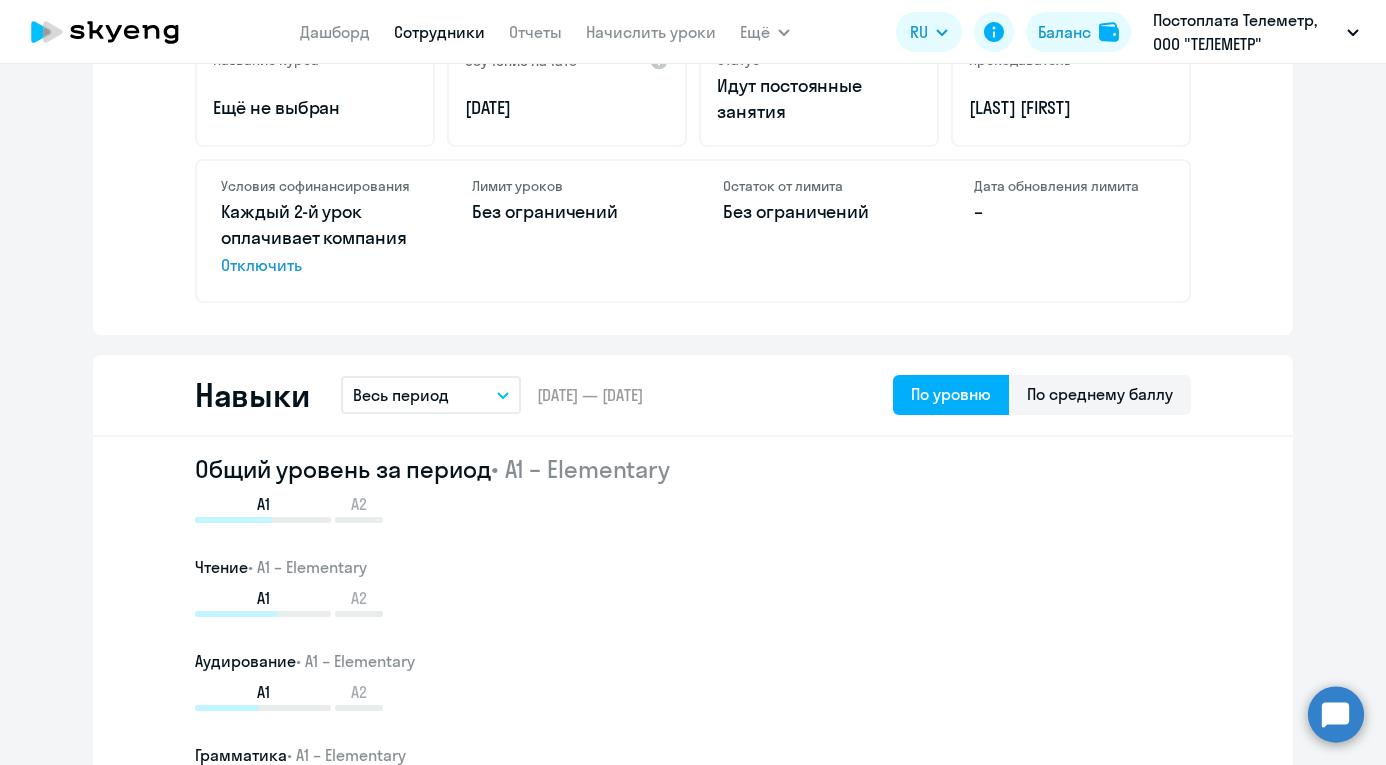 click on "Весь период" at bounding box center (431, 395) 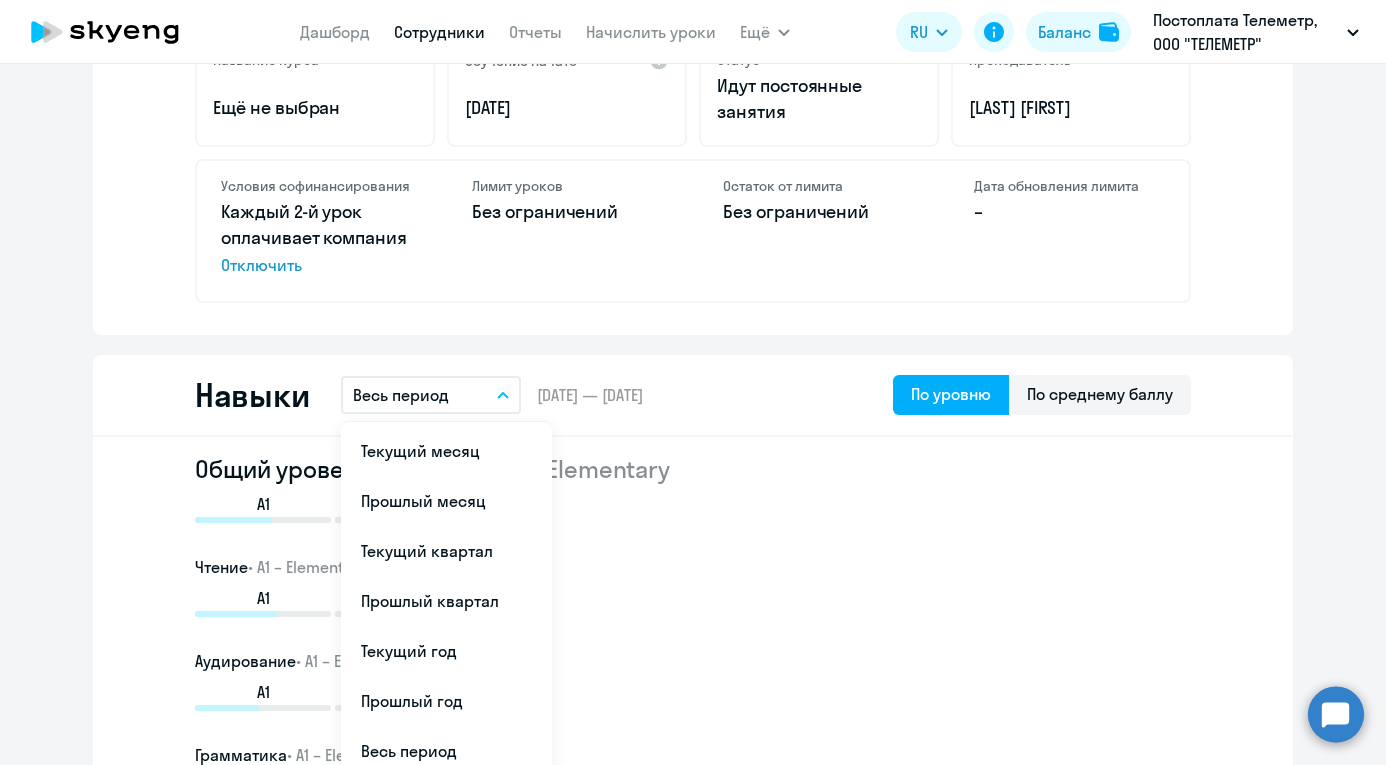 click on "Остаток от лимита  Без ограничений" 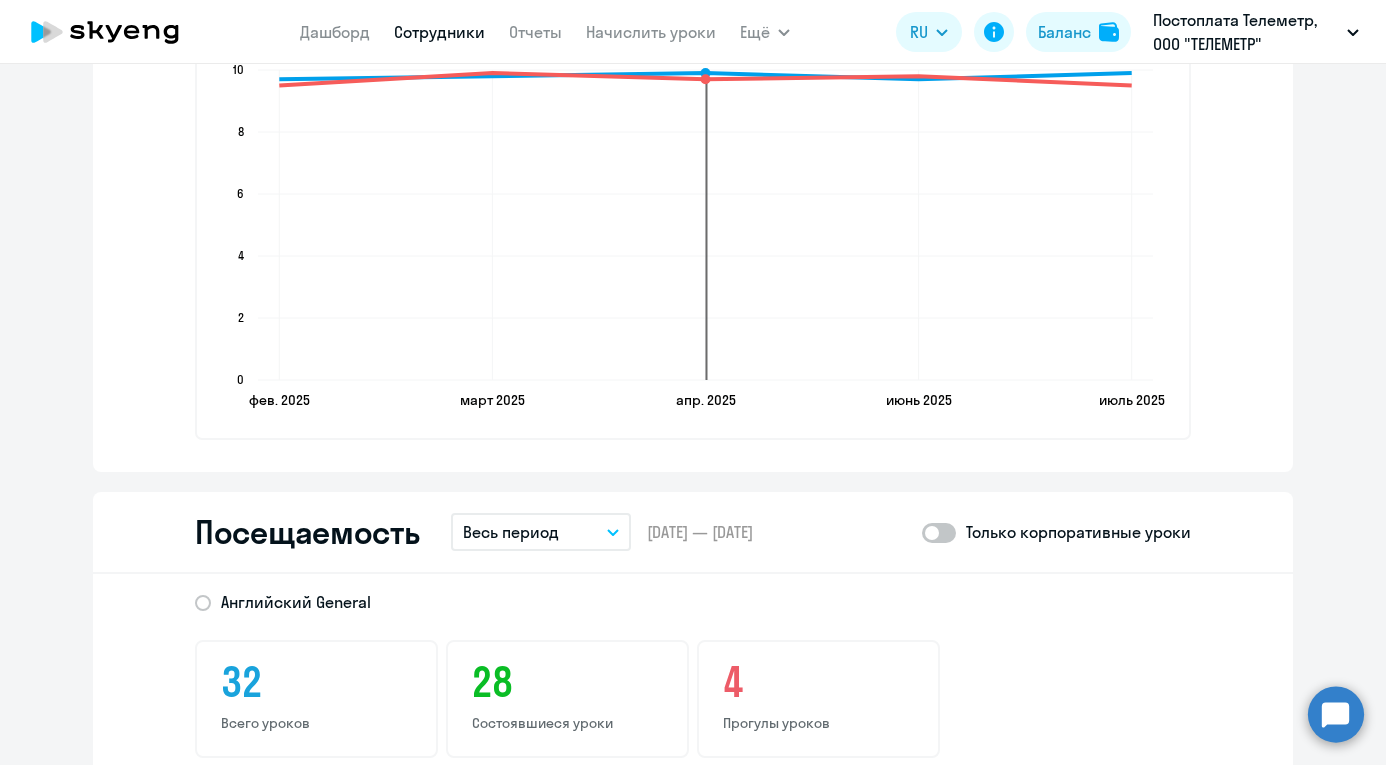 scroll, scrollTop: 2071, scrollLeft: 0, axis: vertical 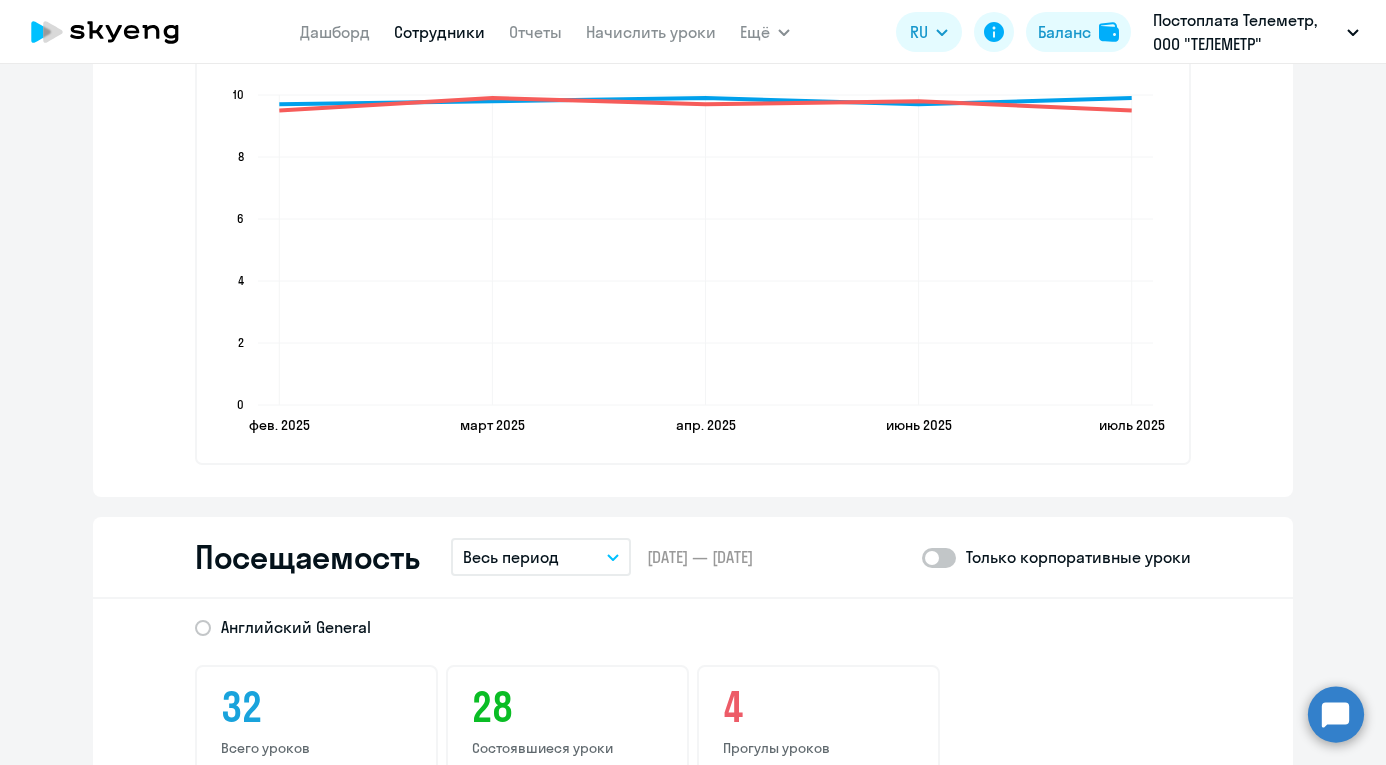 click on "Весь период" at bounding box center [541, 557] 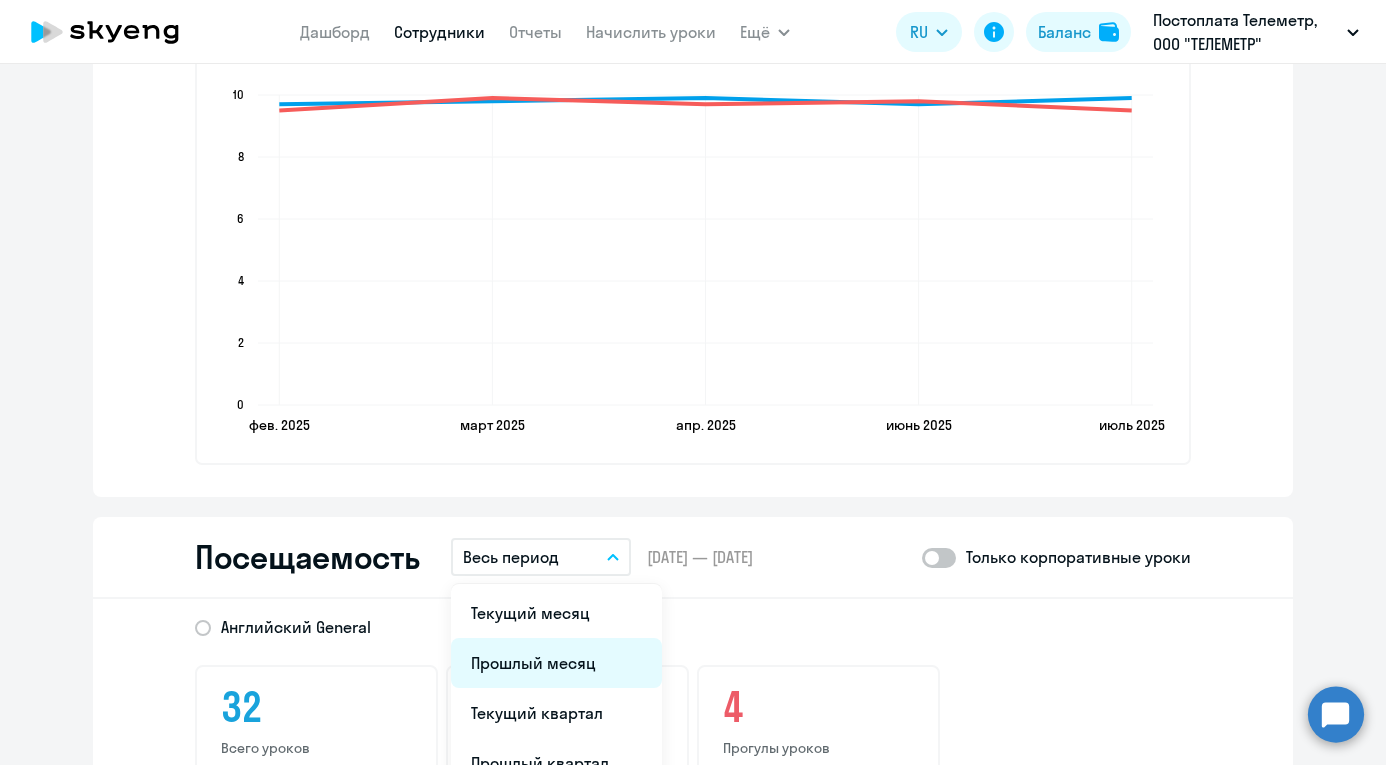 click on "Прошлый месяц" at bounding box center (556, 663) 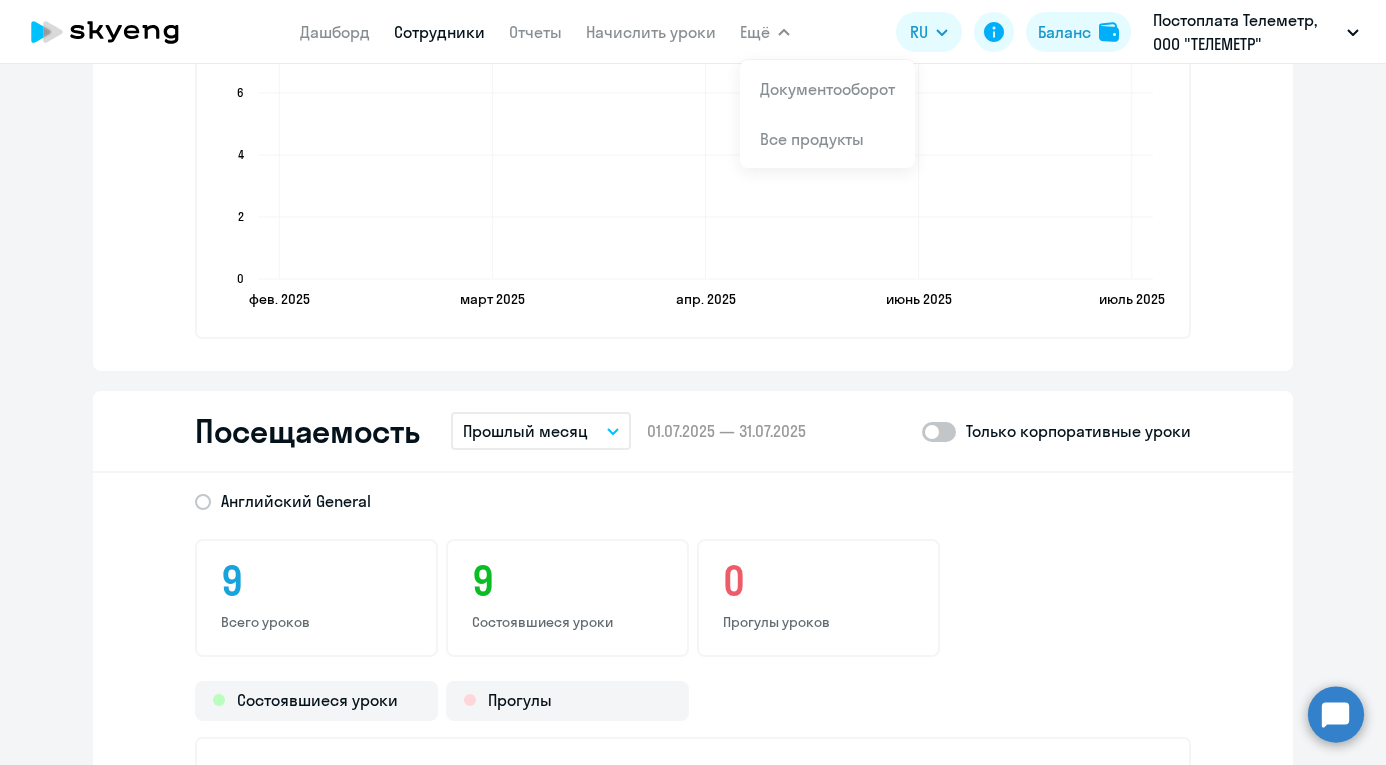 scroll, scrollTop: 2173, scrollLeft: 0, axis: vertical 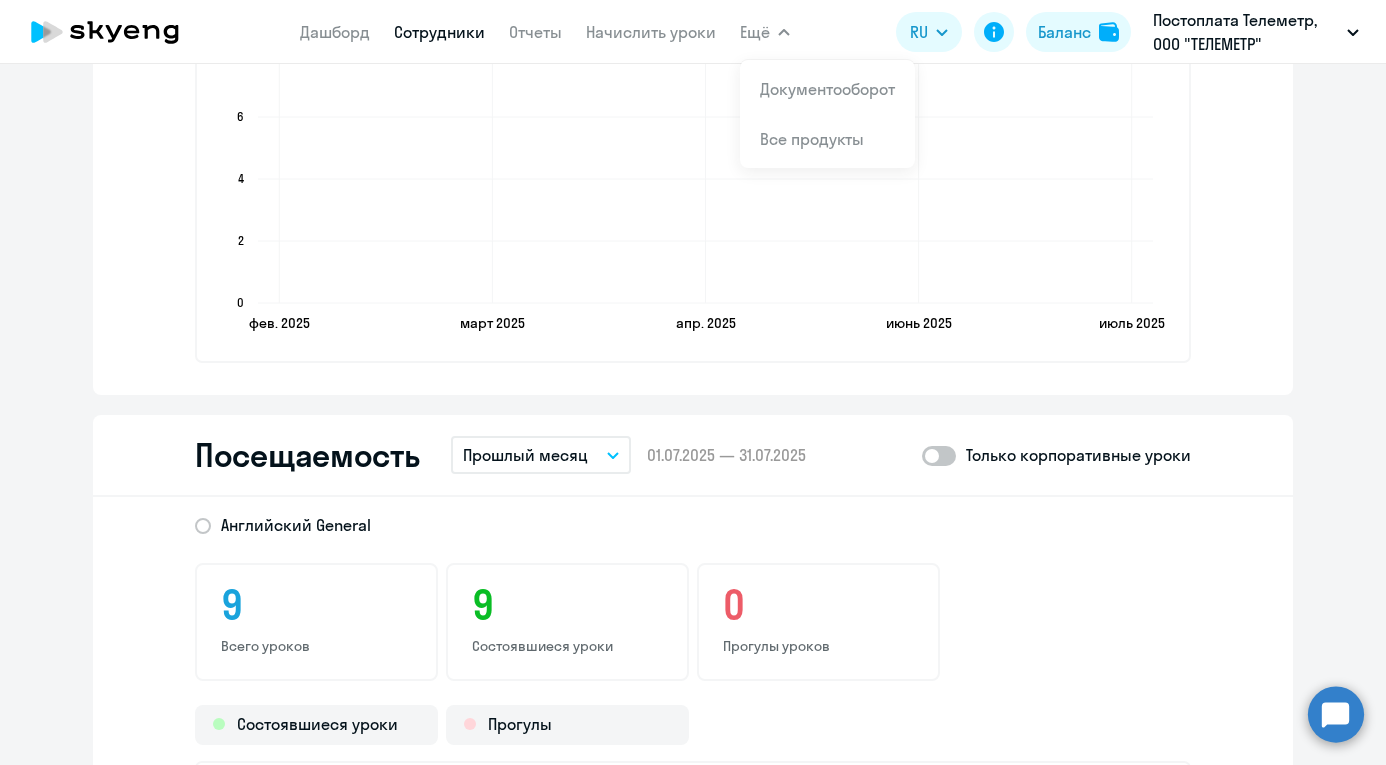 click on "Дашборд
Сотрудники
Отчеты
Начислить уроки" 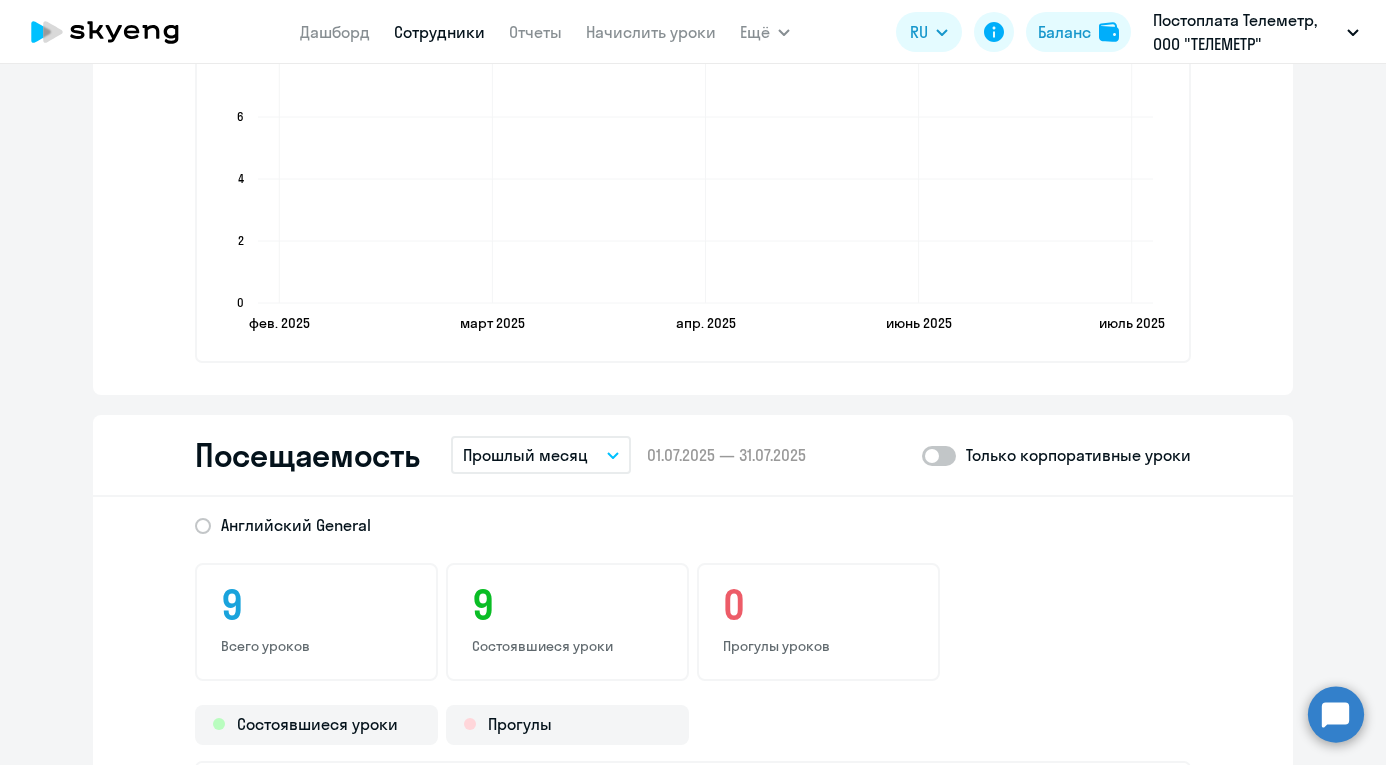 click on "Сотрудники" at bounding box center (439, 32) 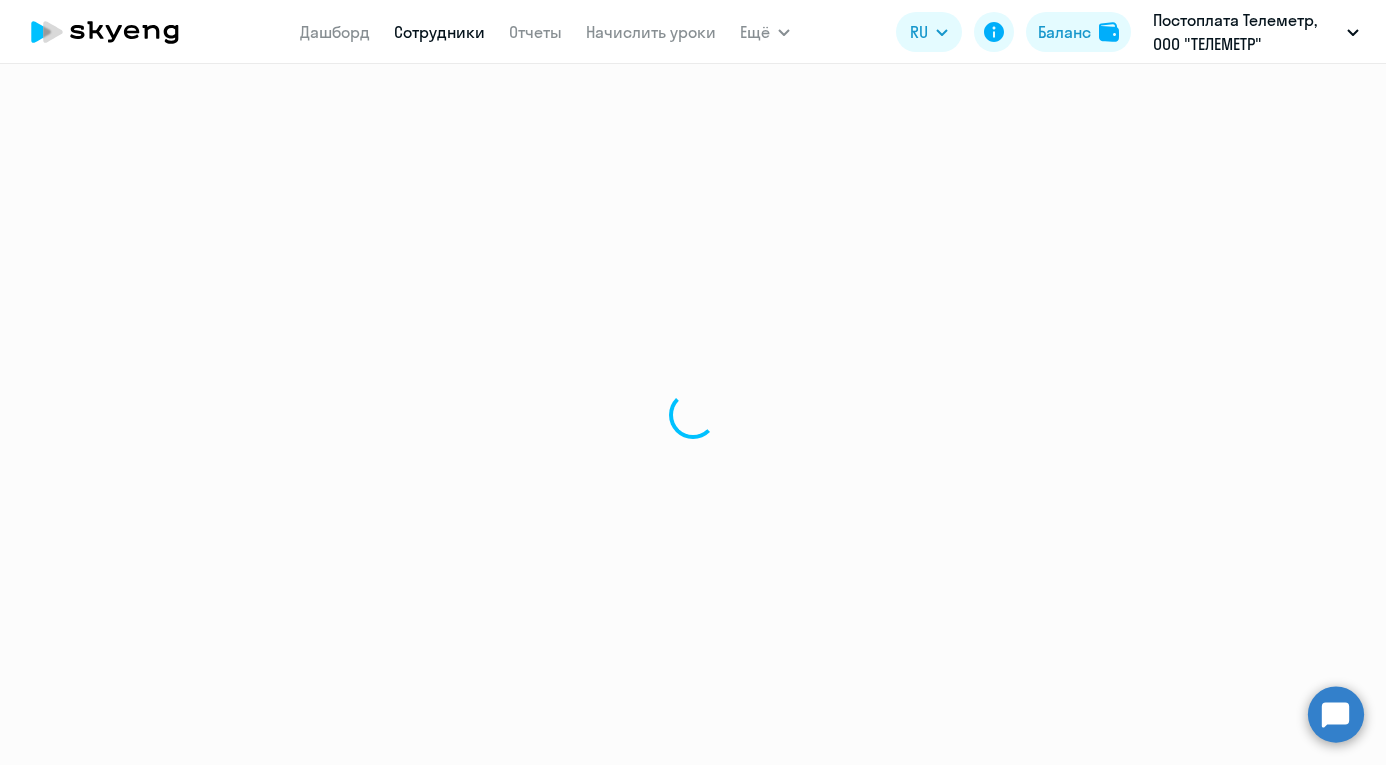 scroll, scrollTop: 0, scrollLeft: 0, axis: both 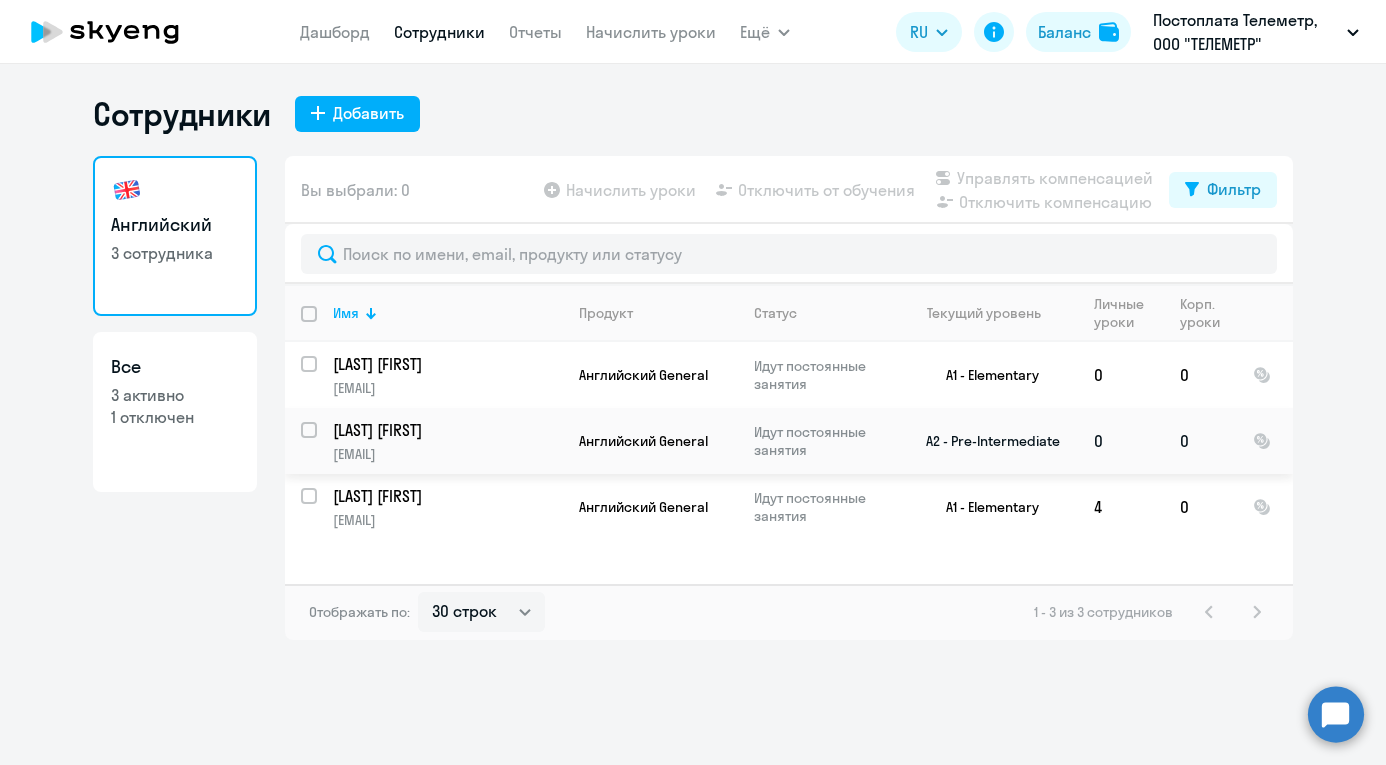 click on "Английский General" 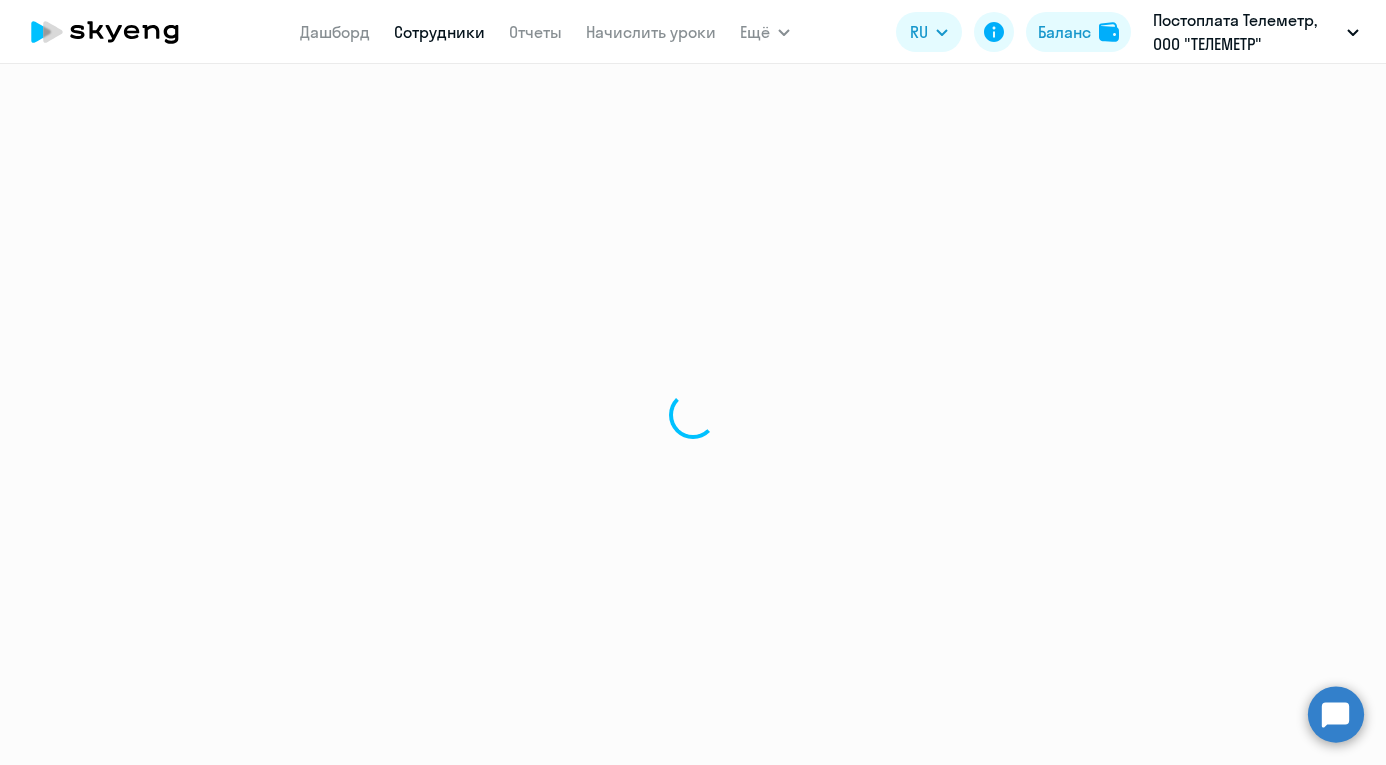 select on "english" 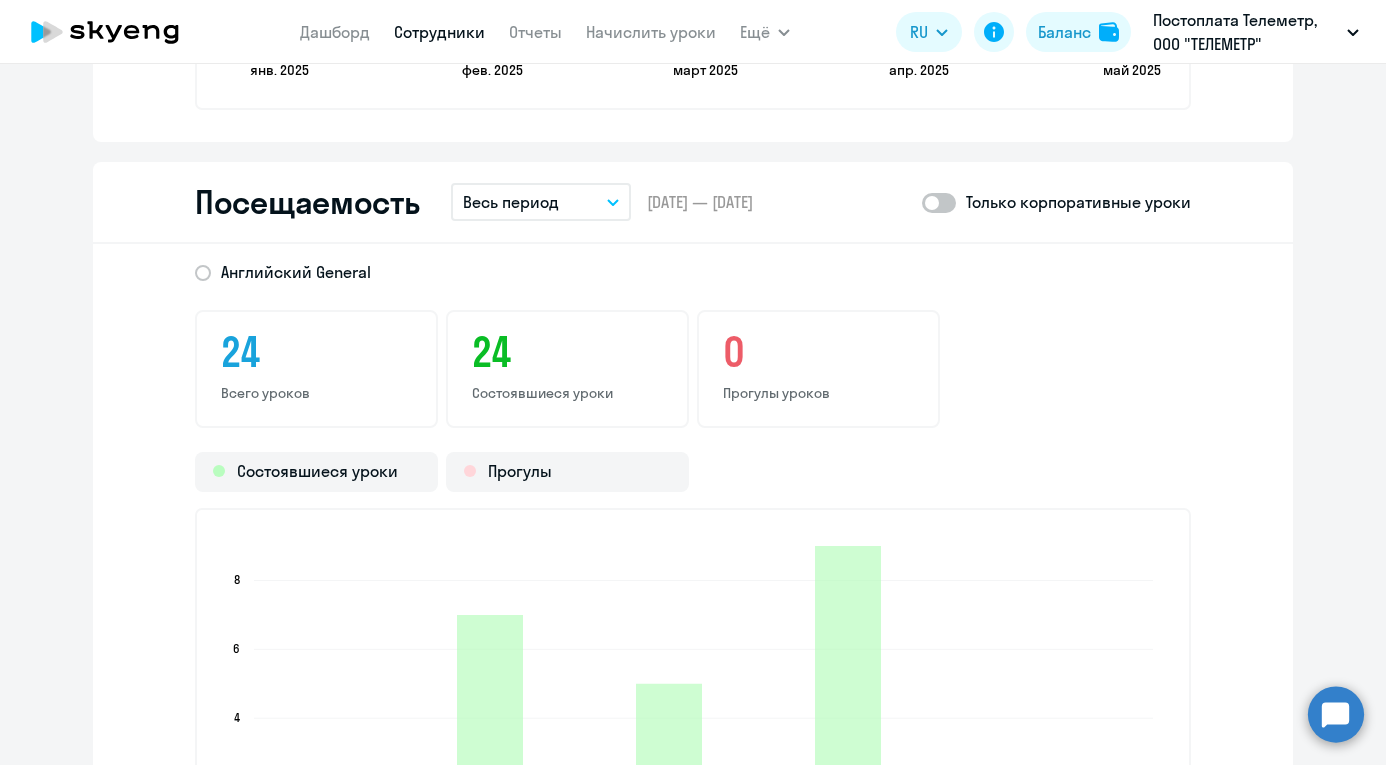 scroll, scrollTop: 2426, scrollLeft: 0, axis: vertical 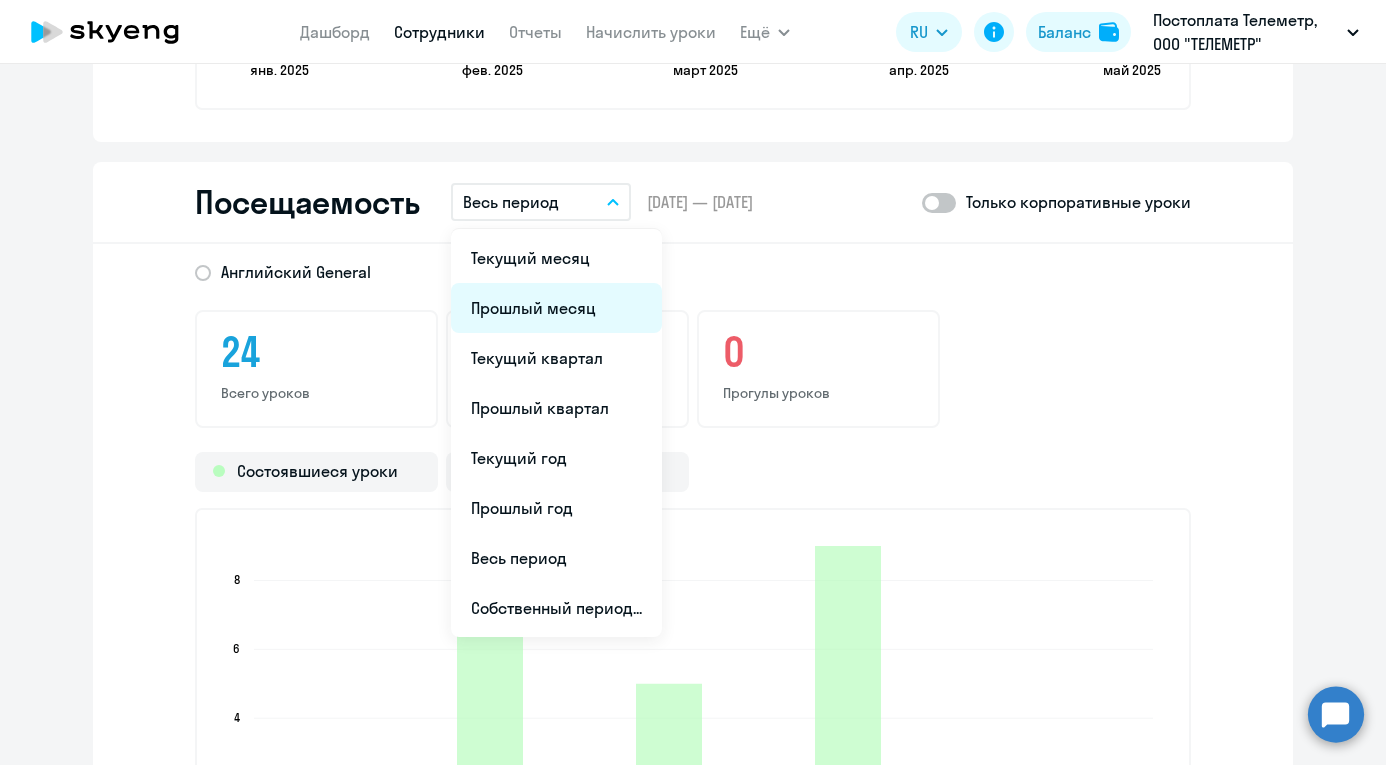click on "Прошлый месяц" at bounding box center (556, 308) 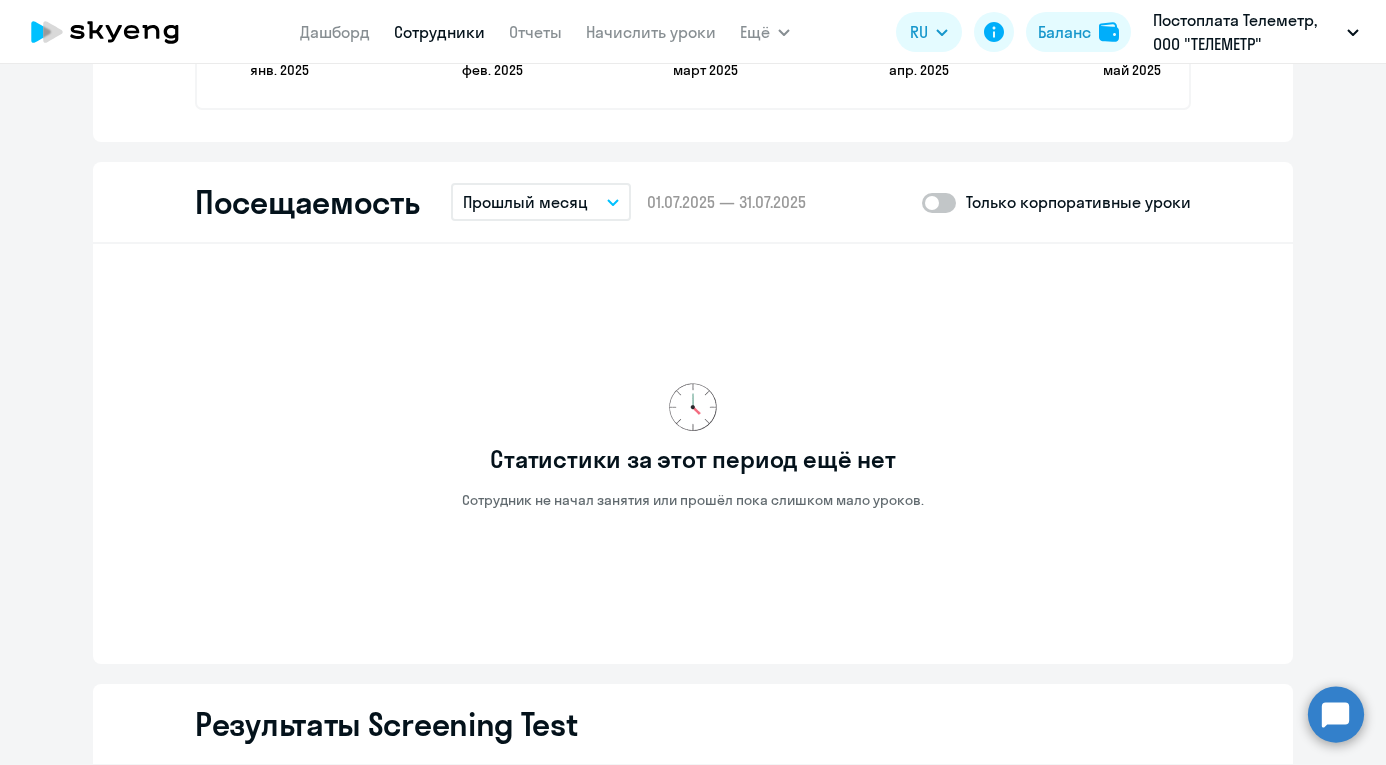 click on "Прошлый месяц" at bounding box center [525, 202] 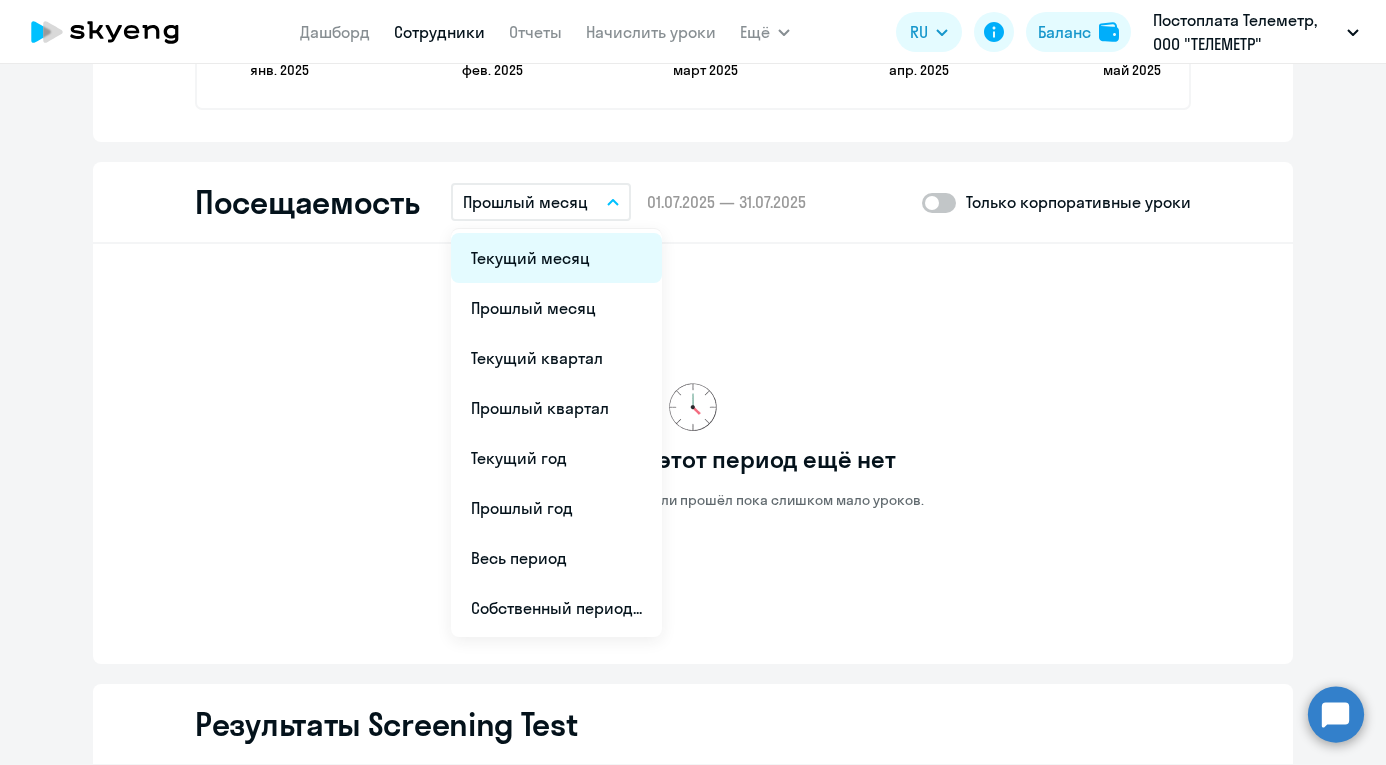 click on "Текущий месяц" at bounding box center [556, 258] 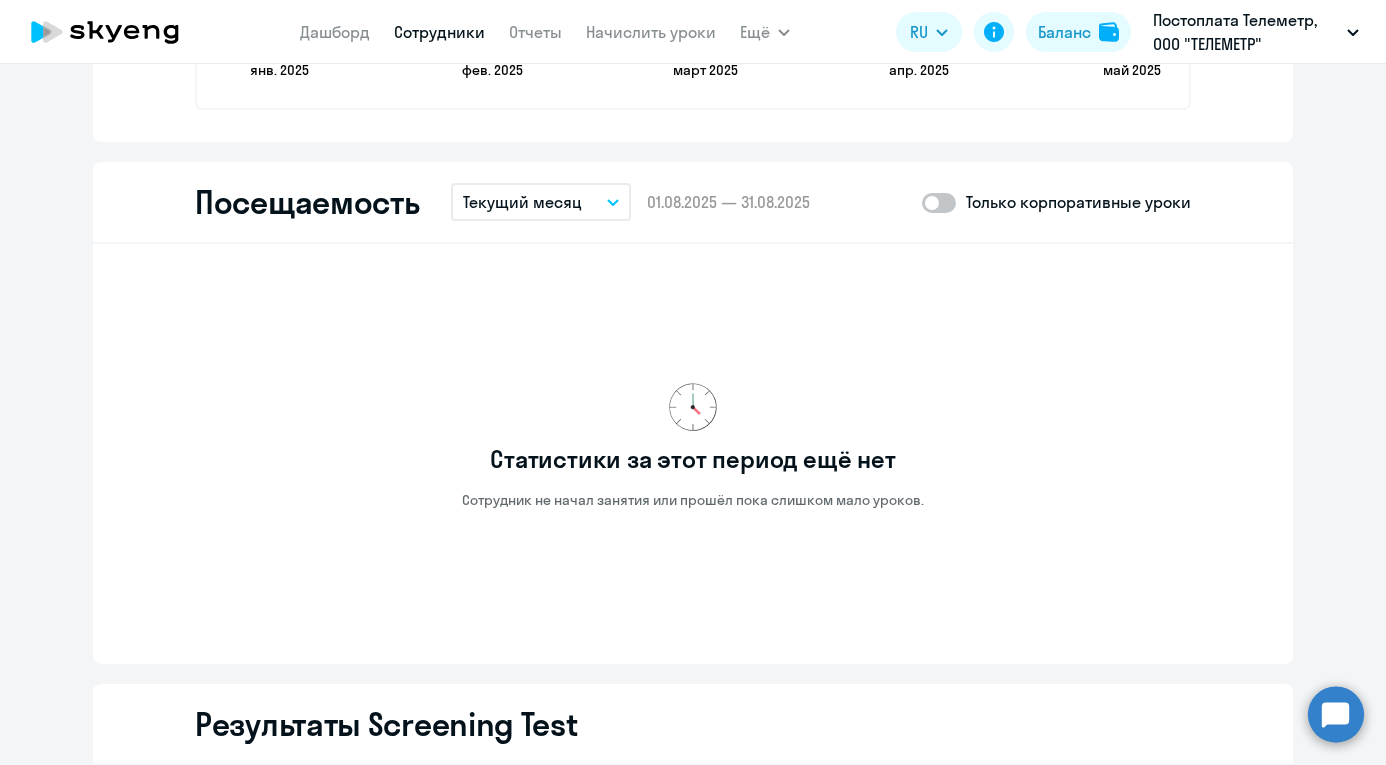 click on "Посещаемость  Текущий месяц
Текущий месяц   Прошлый месяц   Текущий квартал   Прошлый квартал   Текущий год   Прошлый год   Весь период   Собственный период...  –  [DATE] — [DATE]  Только корпоративные уроки" 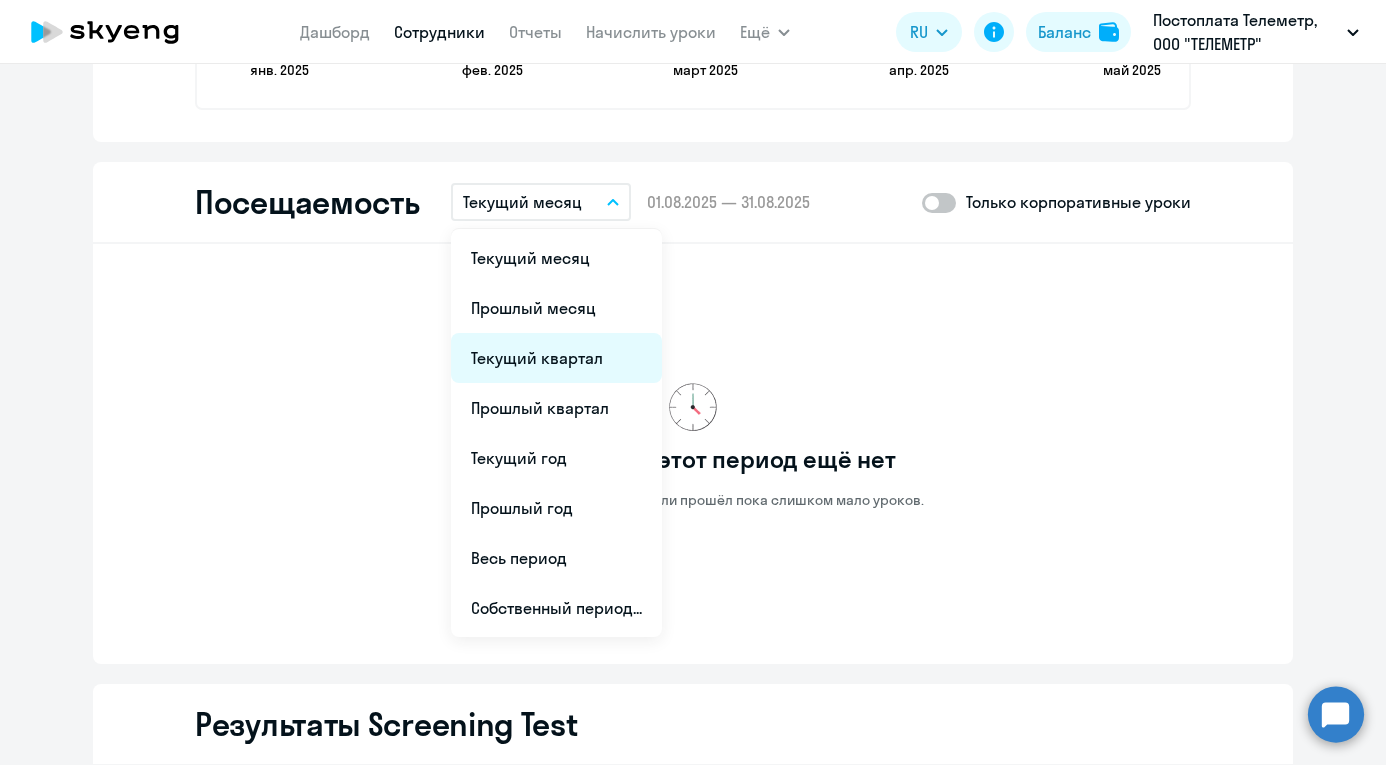 click on "Текущий квартал" at bounding box center [556, 358] 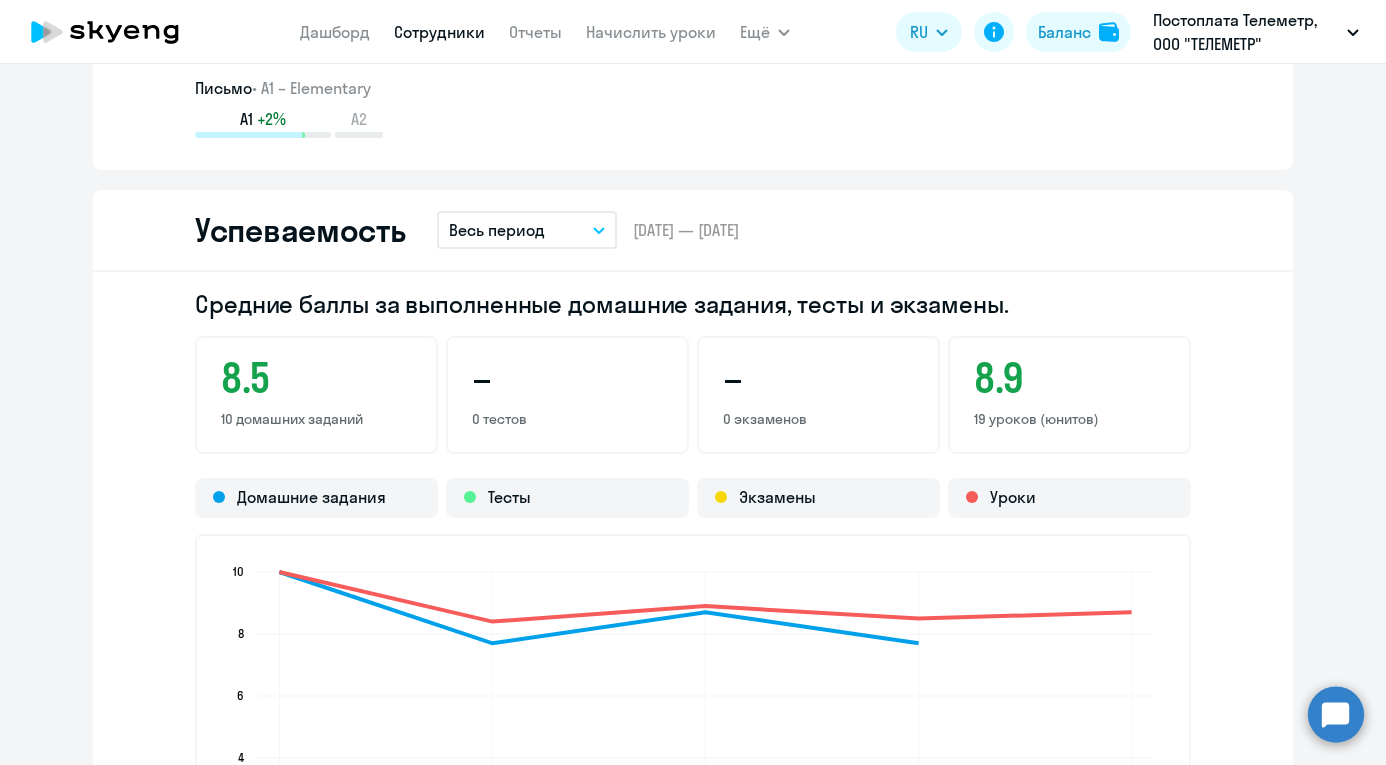 scroll, scrollTop: 1593, scrollLeft: 0, axis: vertical 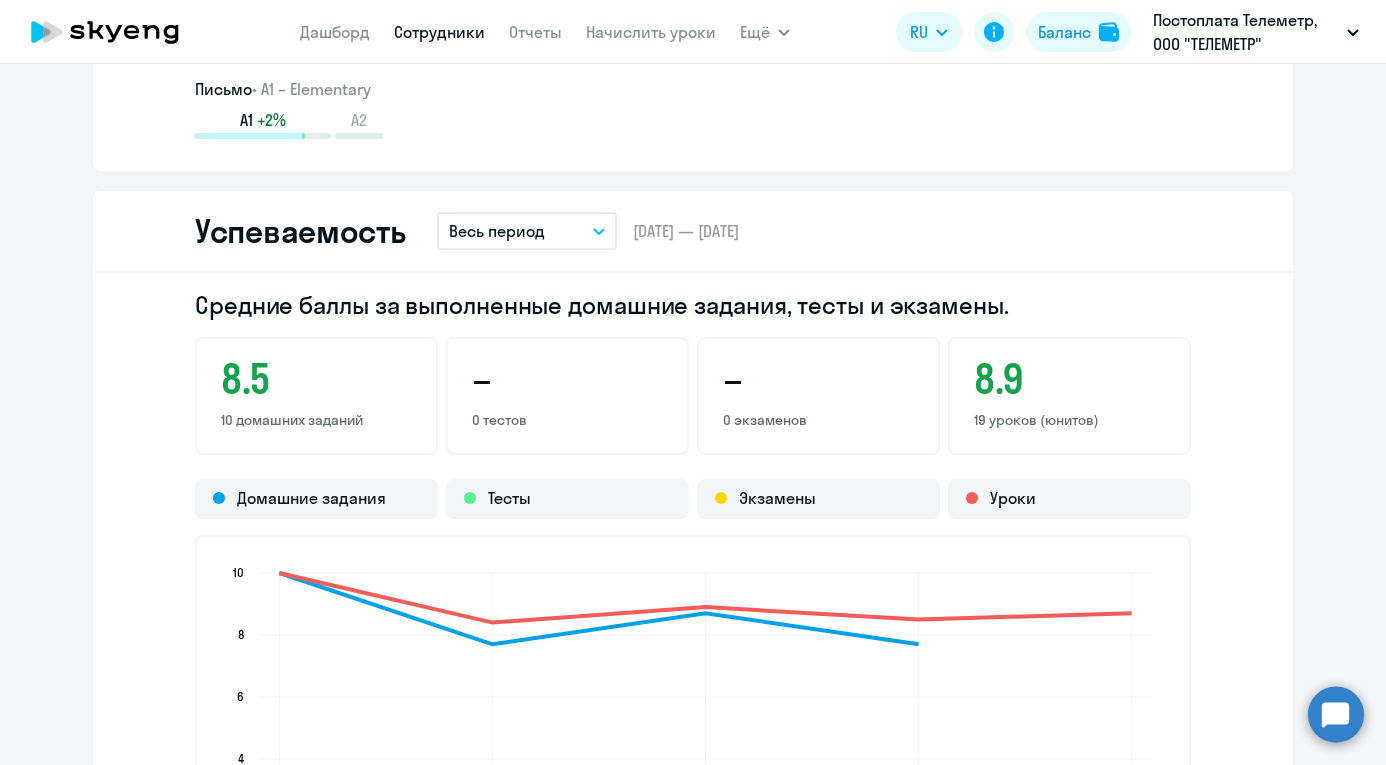 click on "Весь период" at bounding box center [527, 231] 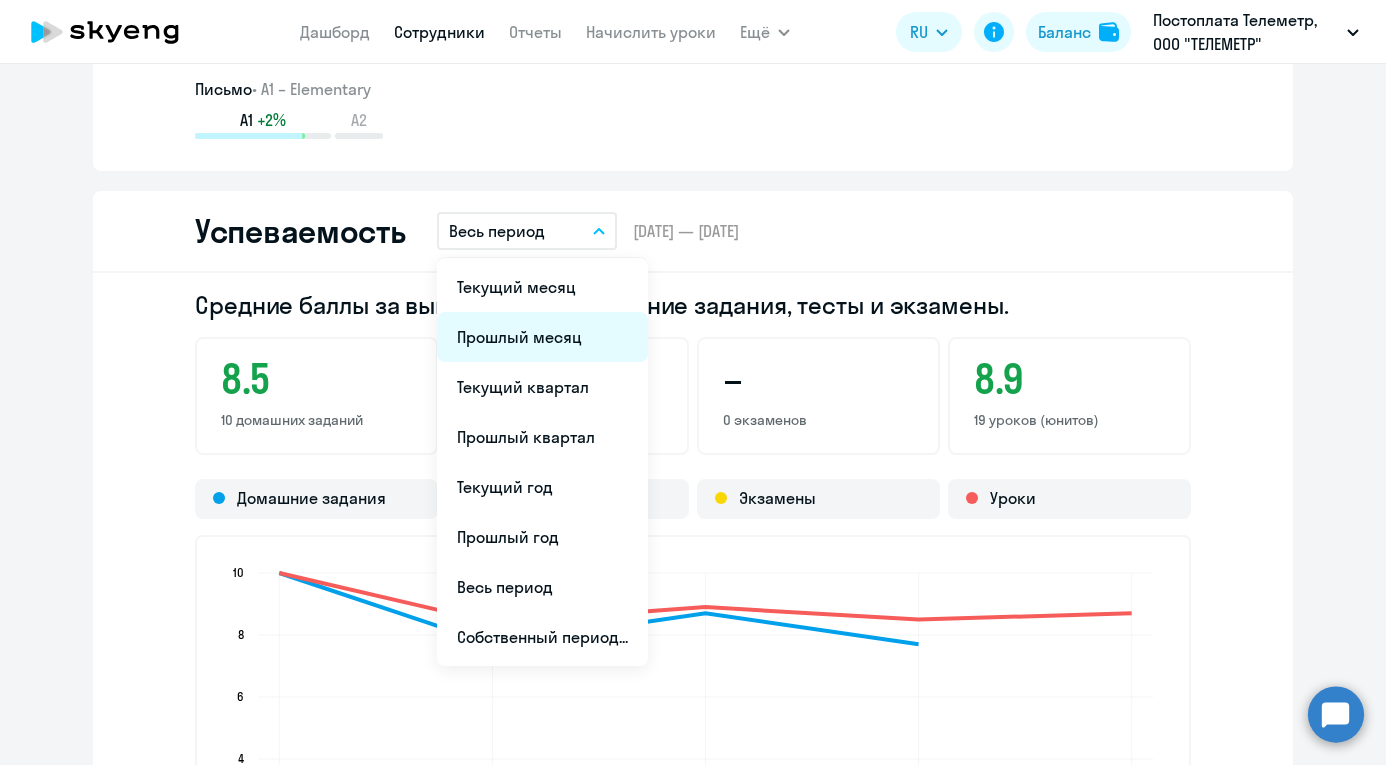 click on "Прошлый месяц" at bounding box center (542, 337) 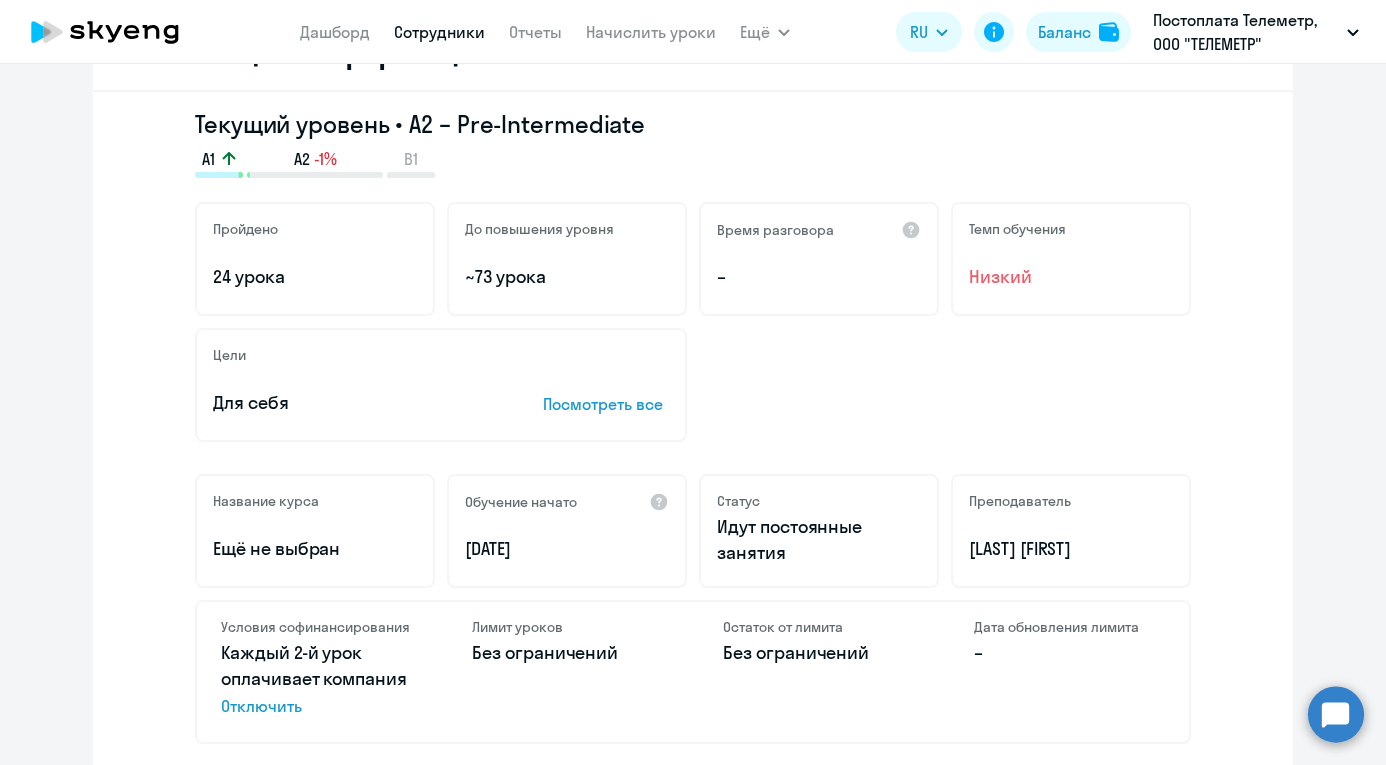 scroll, scrollTop: 0, scrollLeft: 0, axis: both 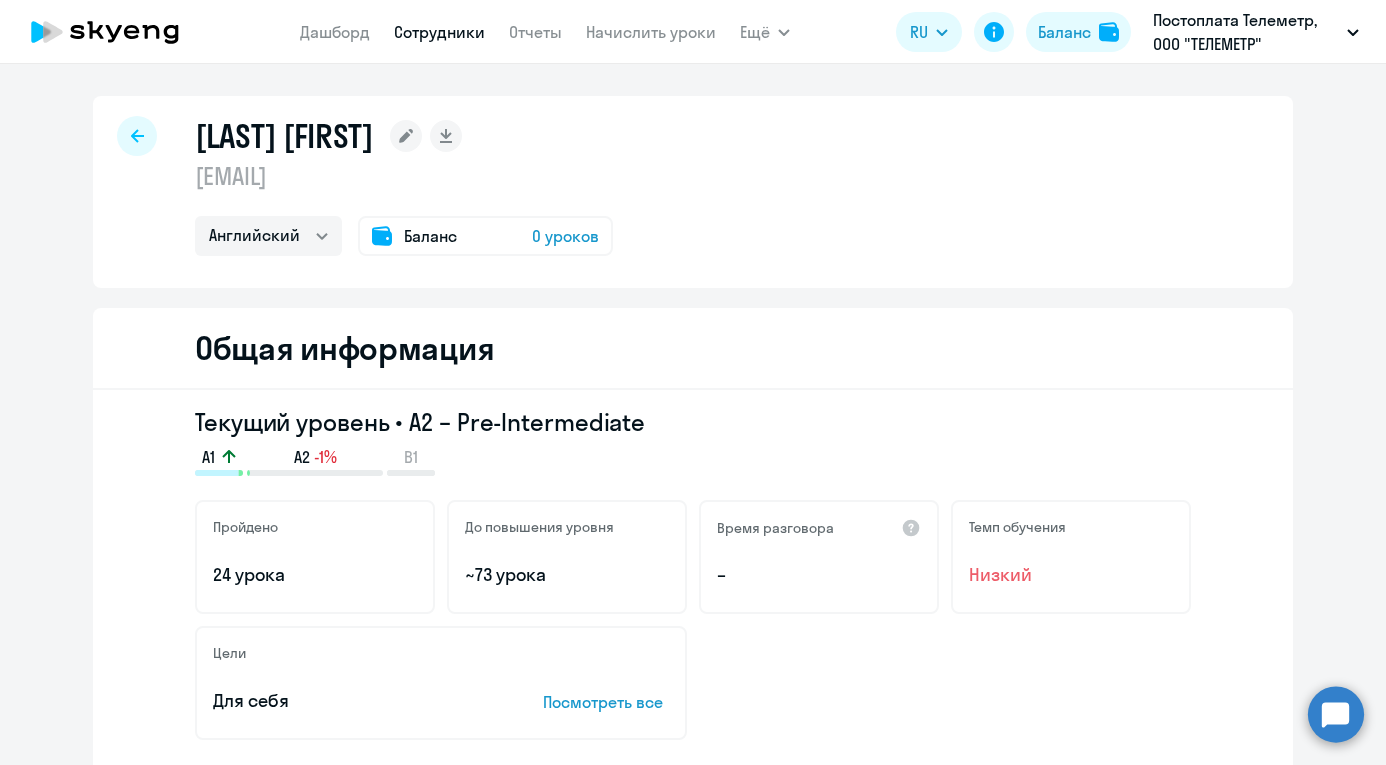 click on "Сотрудники" at bounding box center (439, 32) 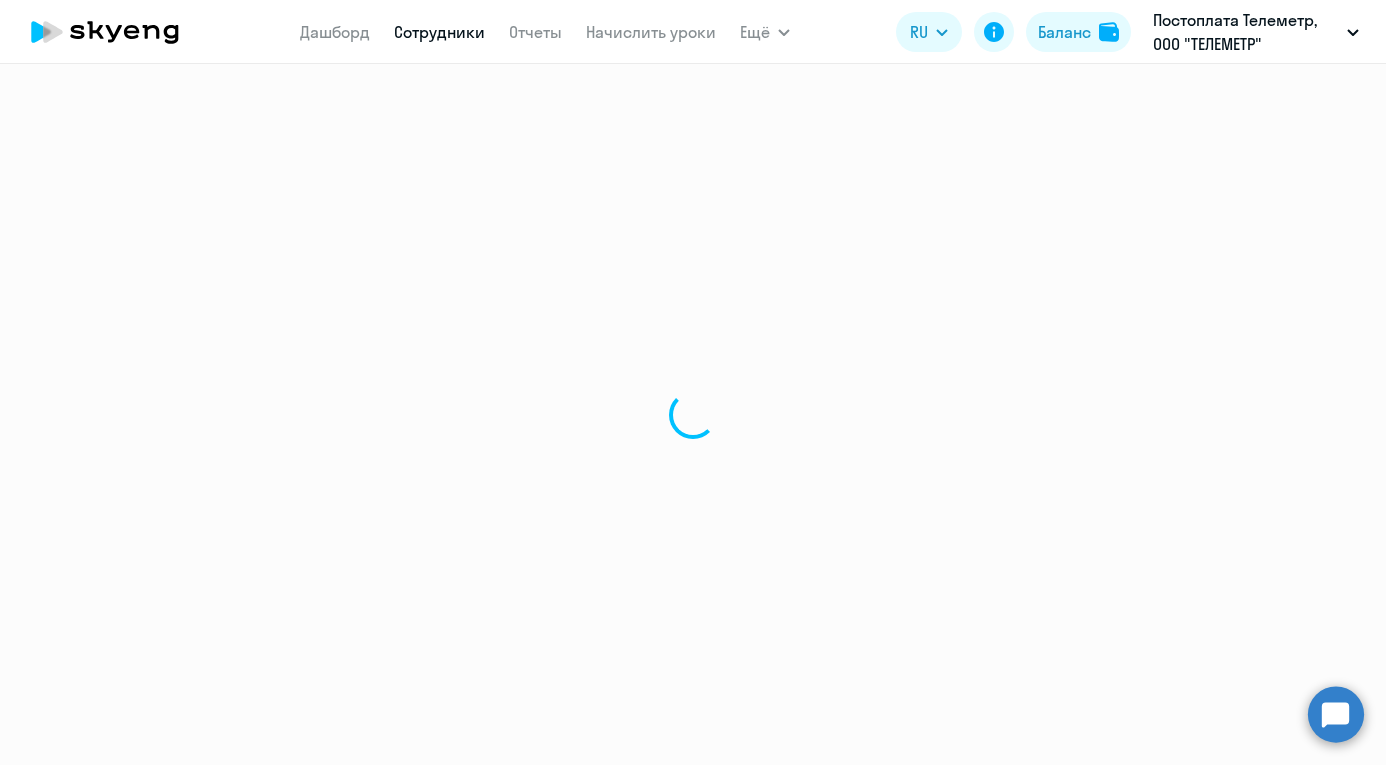 select on "30" 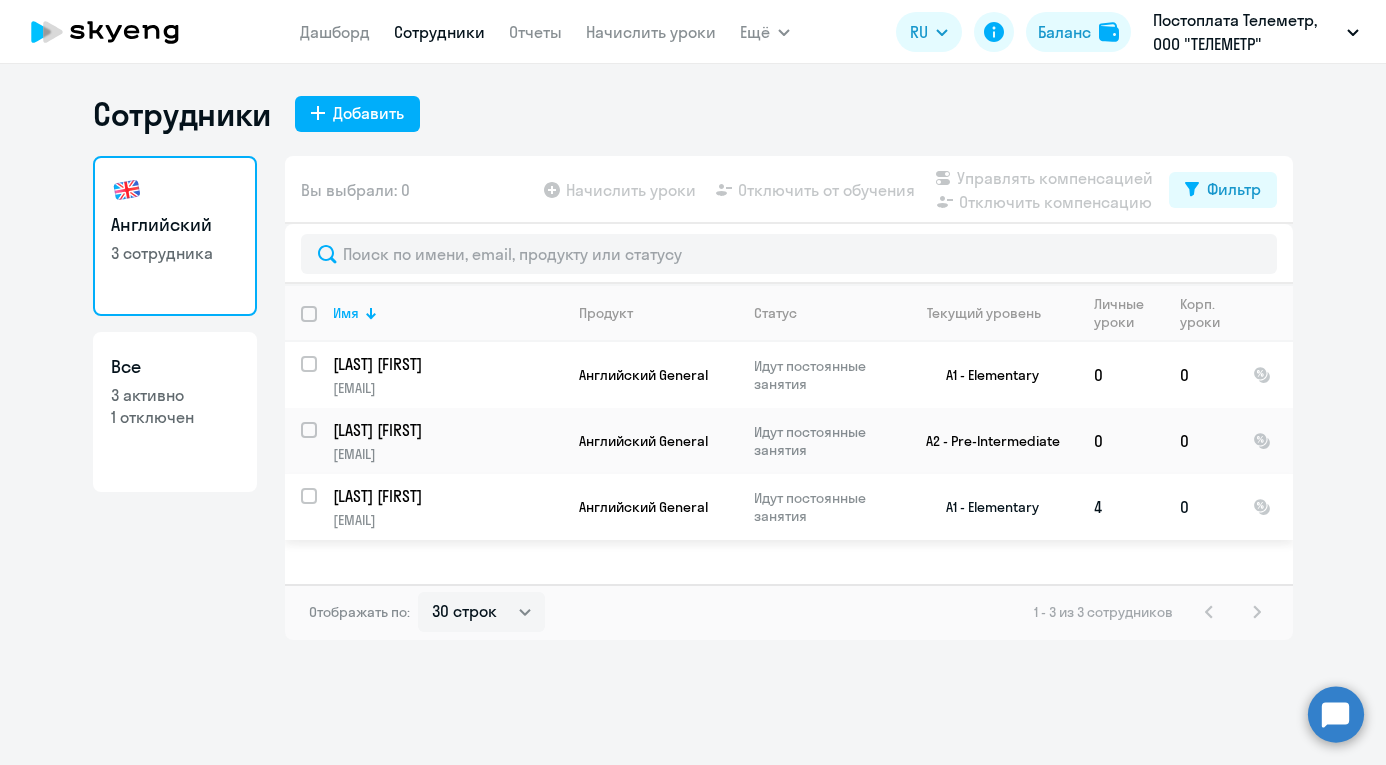 click on "[LAST] [FIRST]" 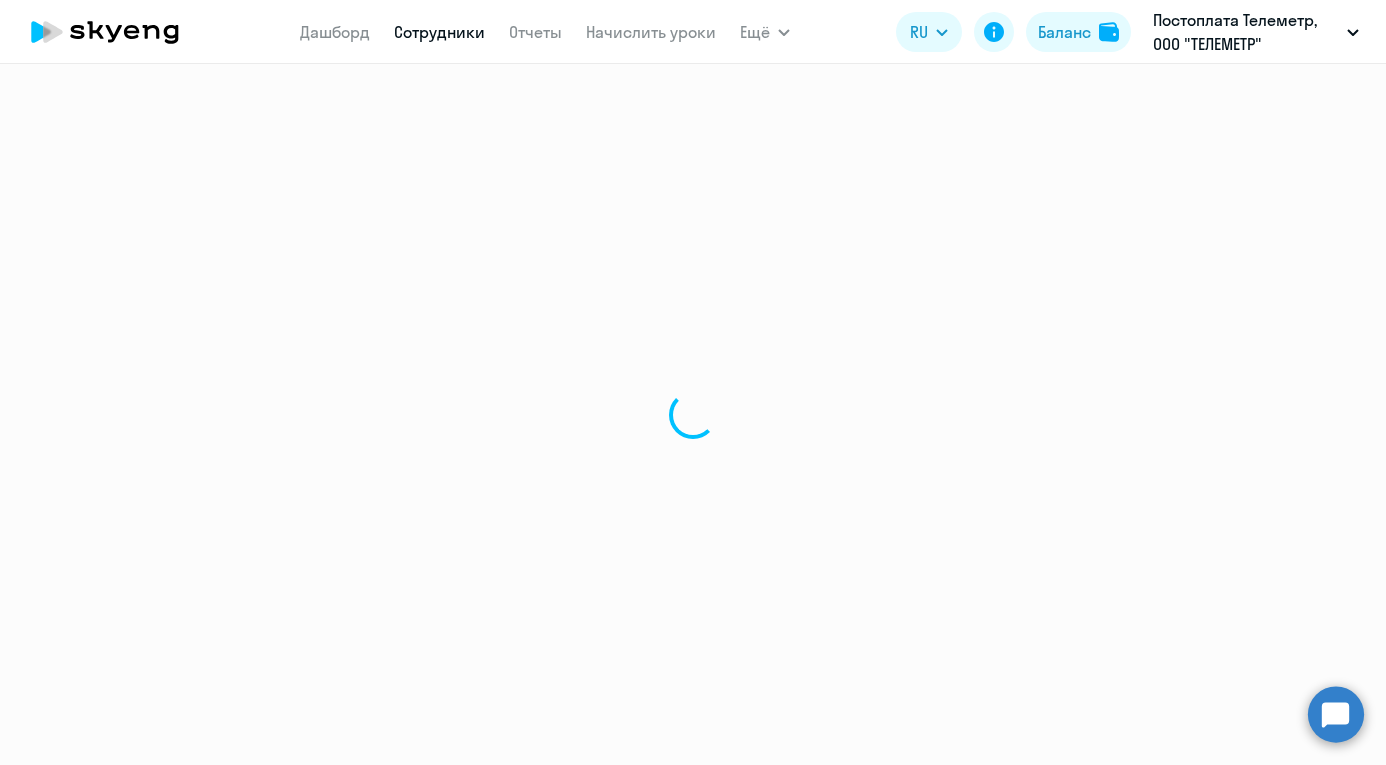 select on "english" 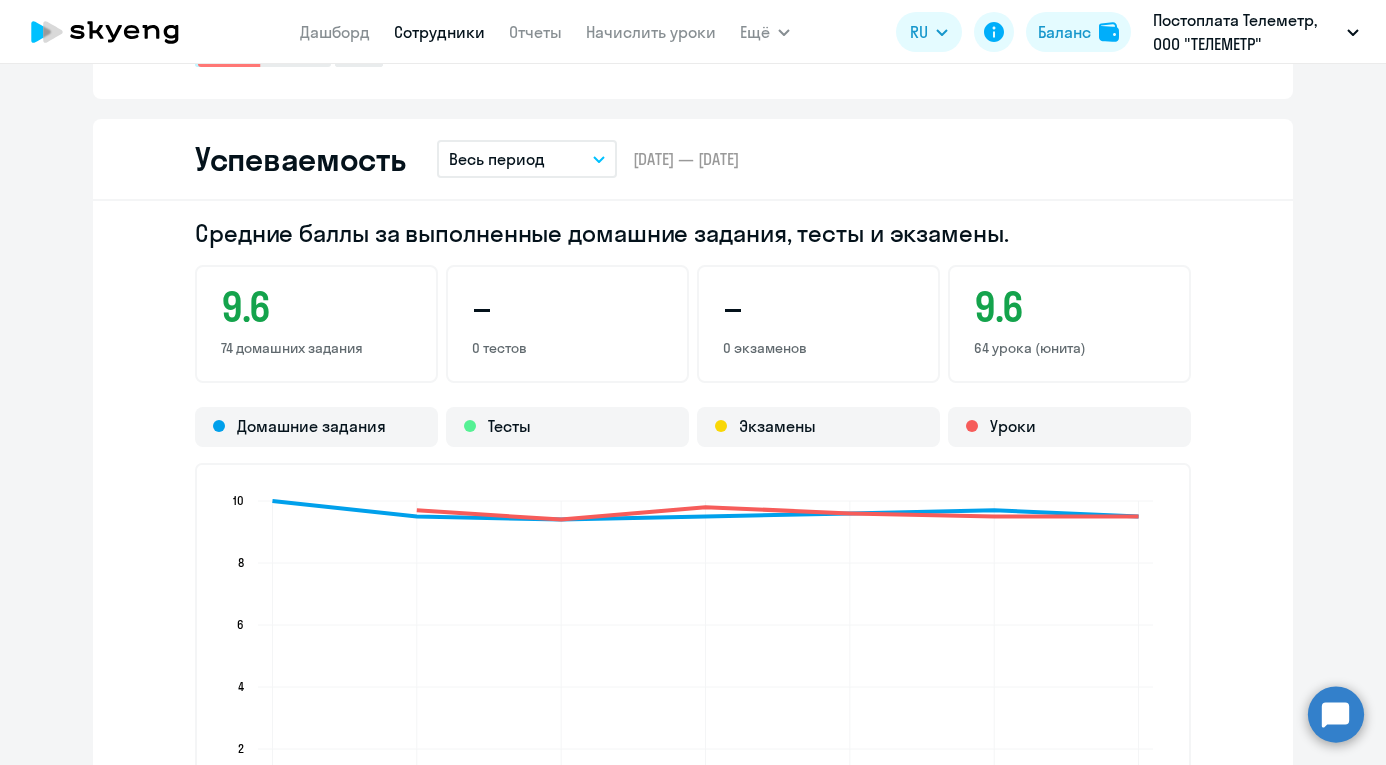 scroll, scrollTop: 2356, scrollLeft: 0, axis: vertical 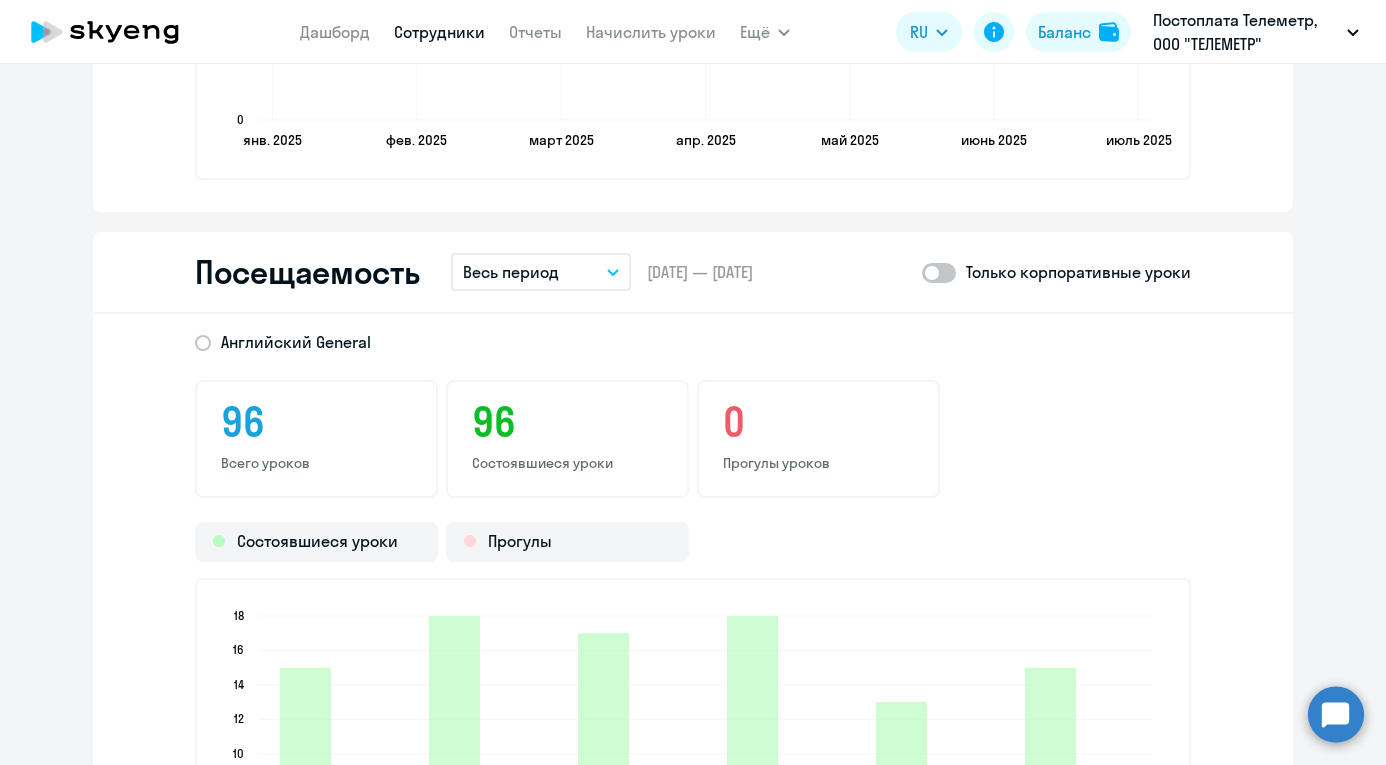 click on "Весь период" at bounding box center [511, 272] 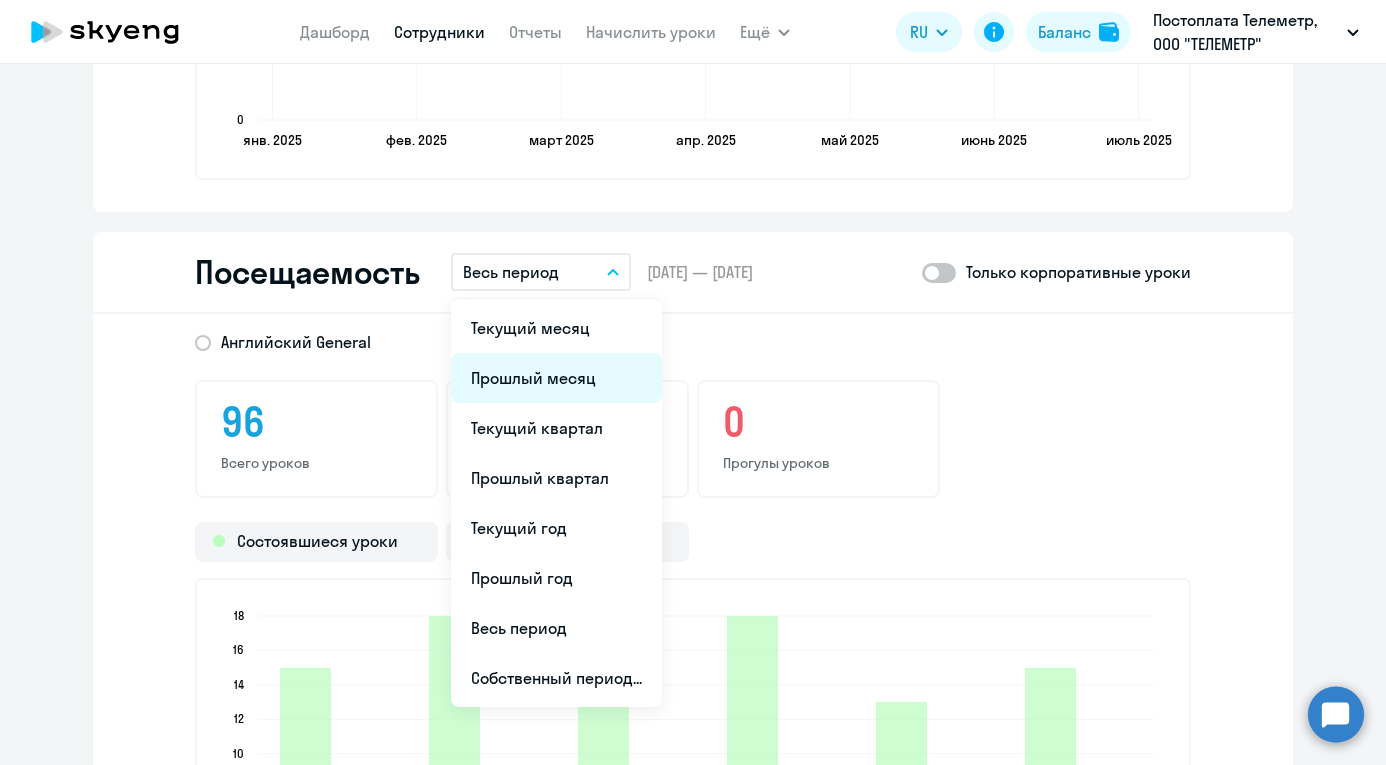 click on "Прошлый месяц" at bounding box center (556, 378) 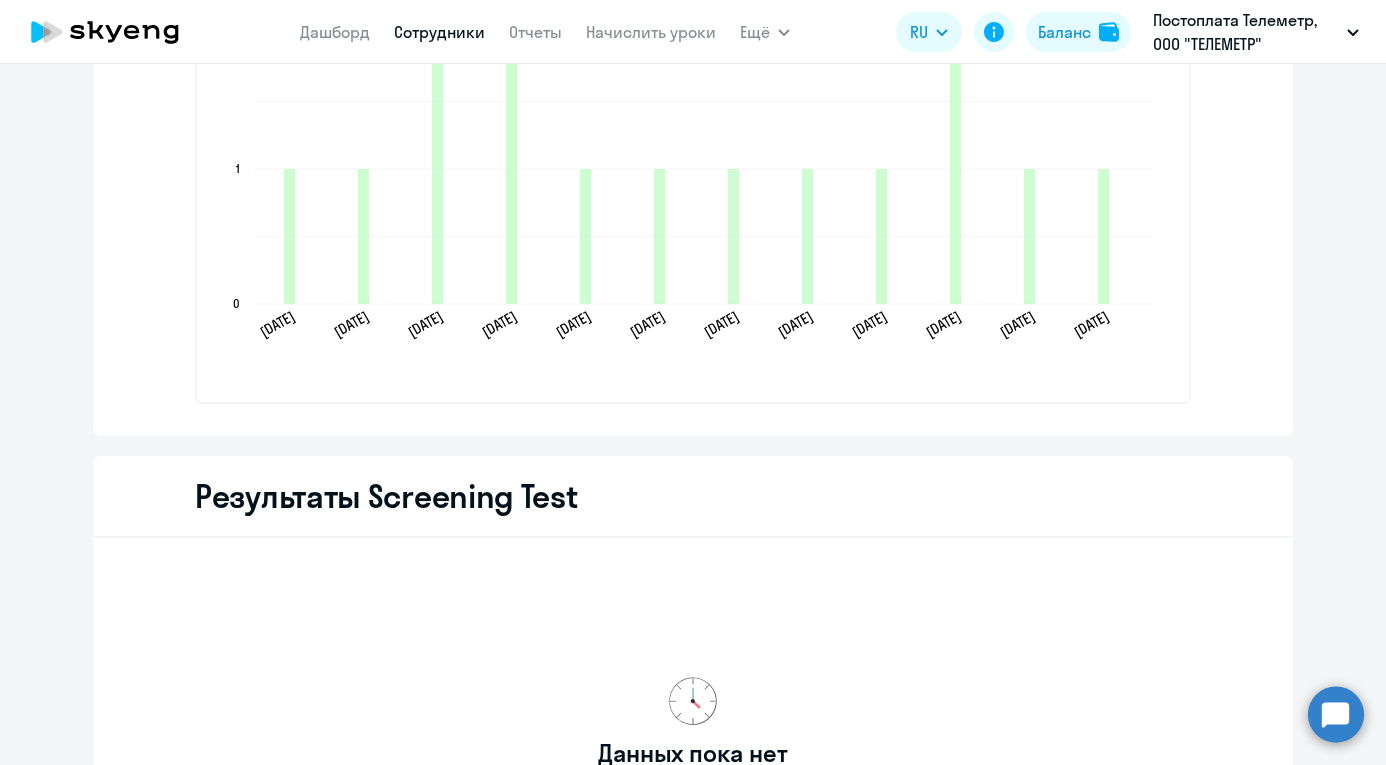 scroll, scrollTop: 2509, scrollLeft: 0, axis: vertical 